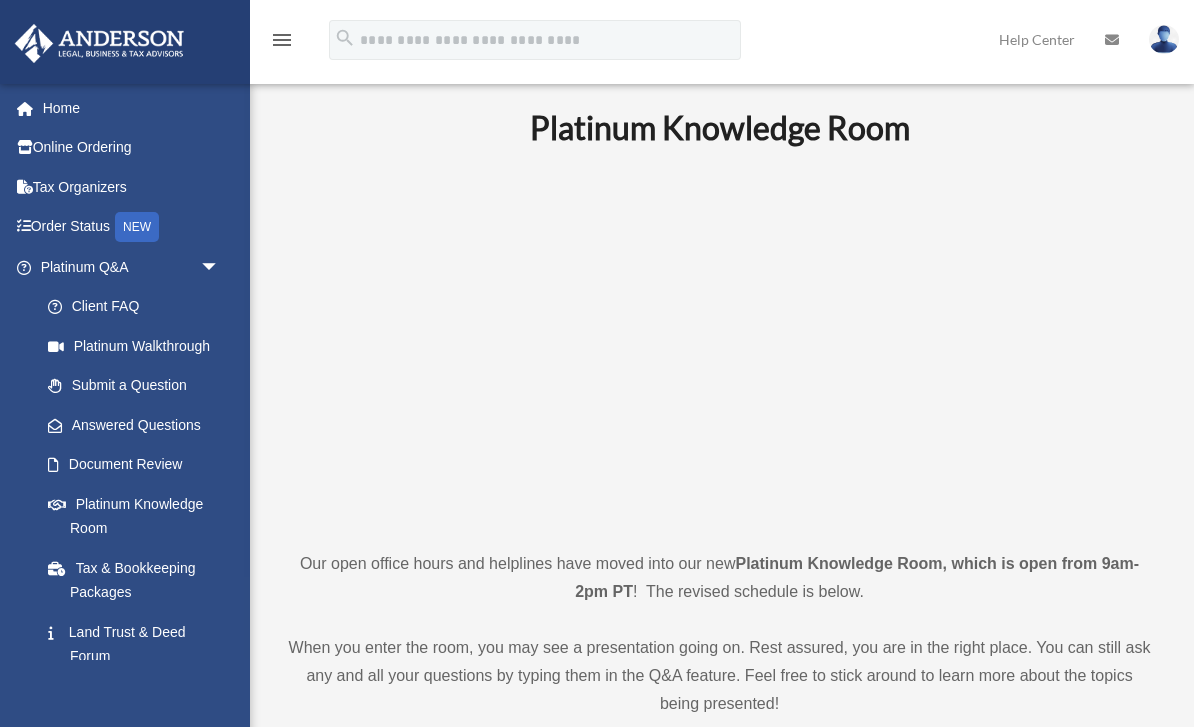 scroll, scrollTop: 0, scrollLeft: 0, axis: both 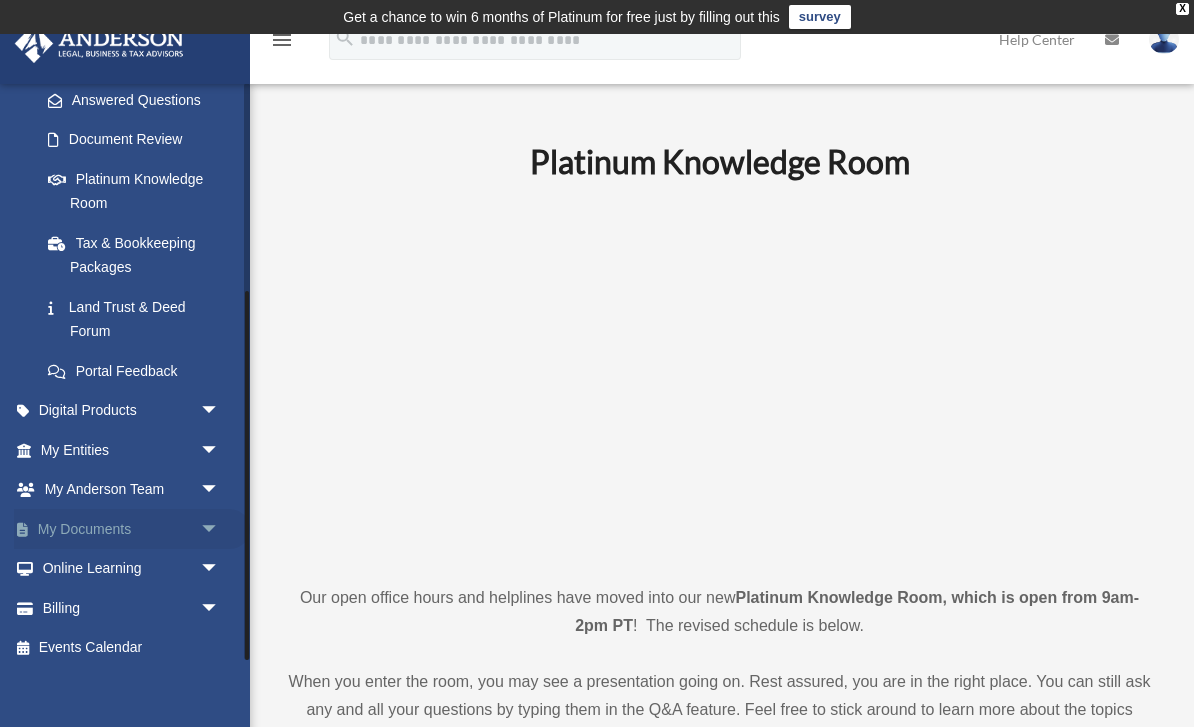 click on "arrow_drop_down" at bounding box center (220, 529) 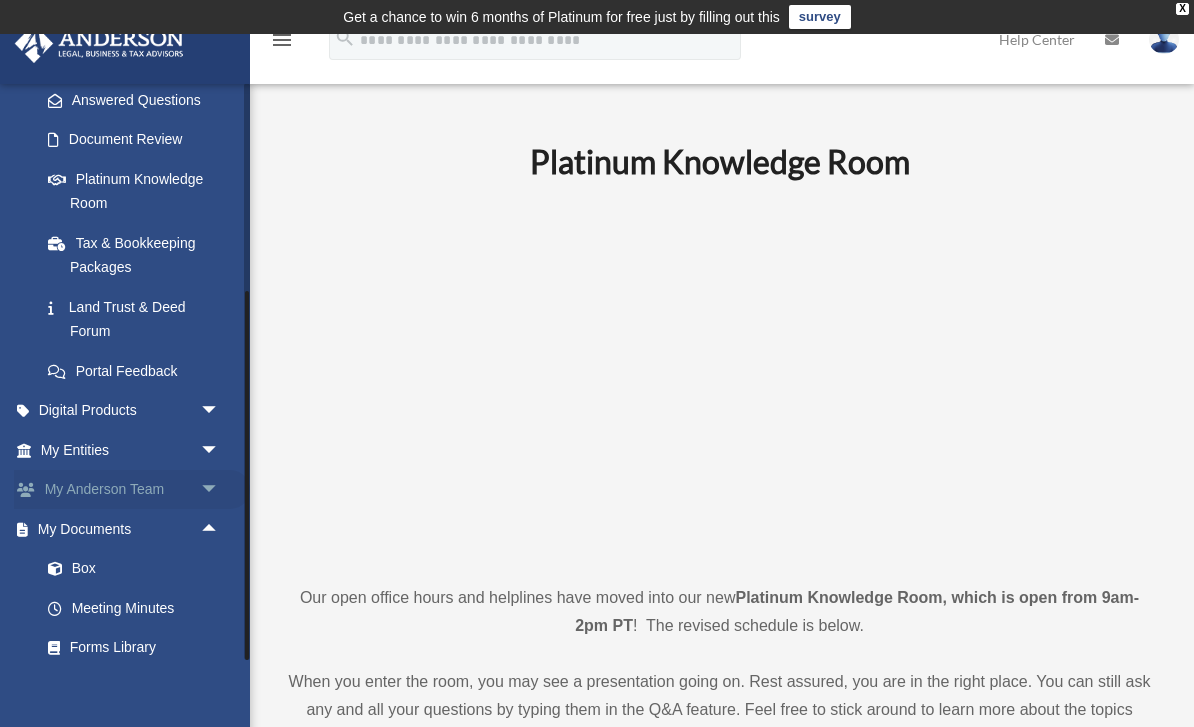 click on "arrow_drop_down" at bounding box center (220, 490) 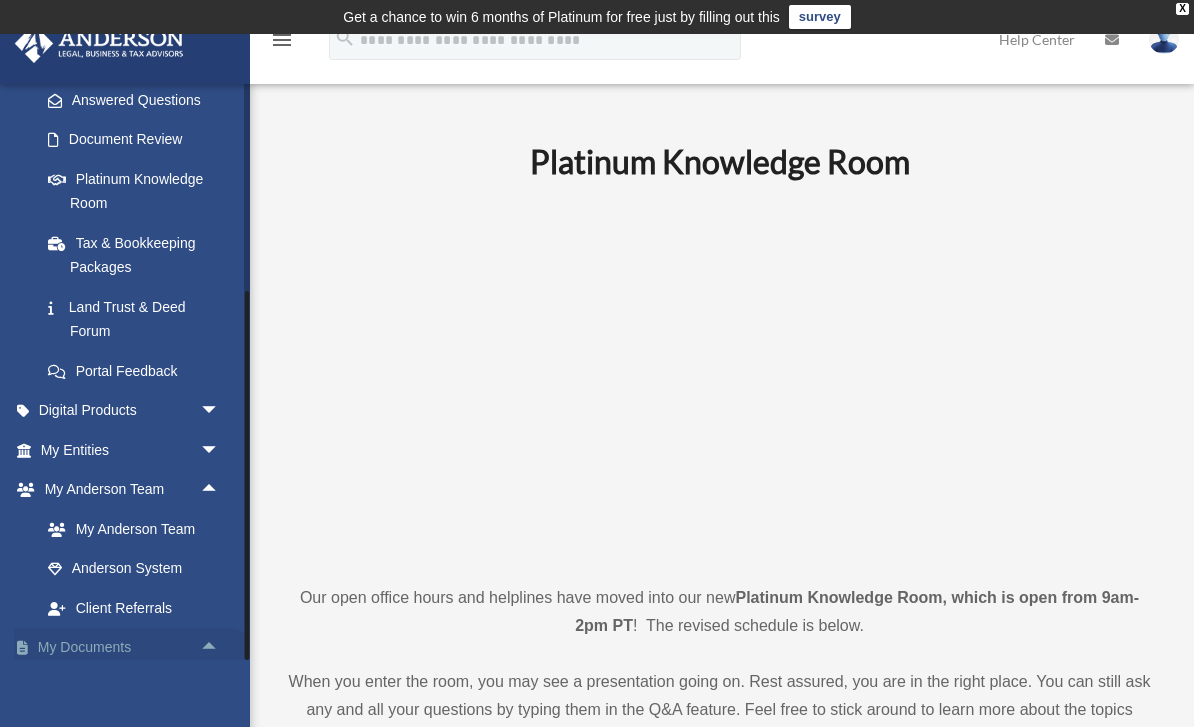 click on "arrow_drop_up" at bounding box center [220, 648] 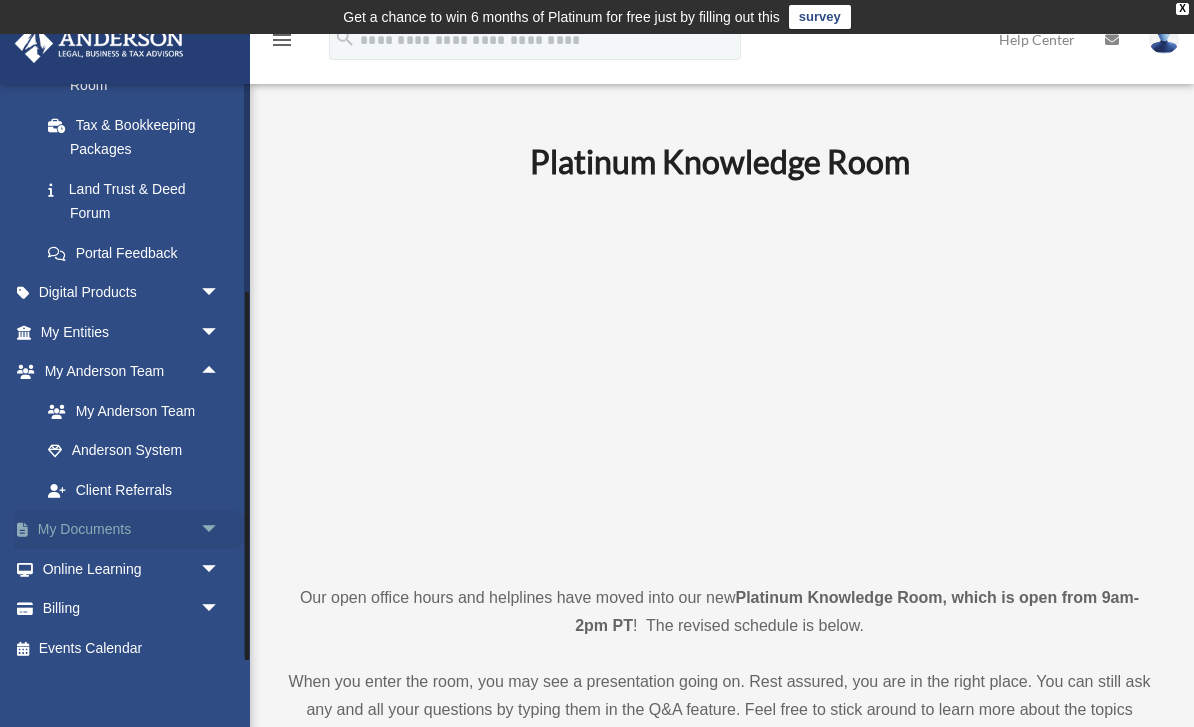 scroll, scrollTop: 442, scrollLeft: 0, axis: vertical 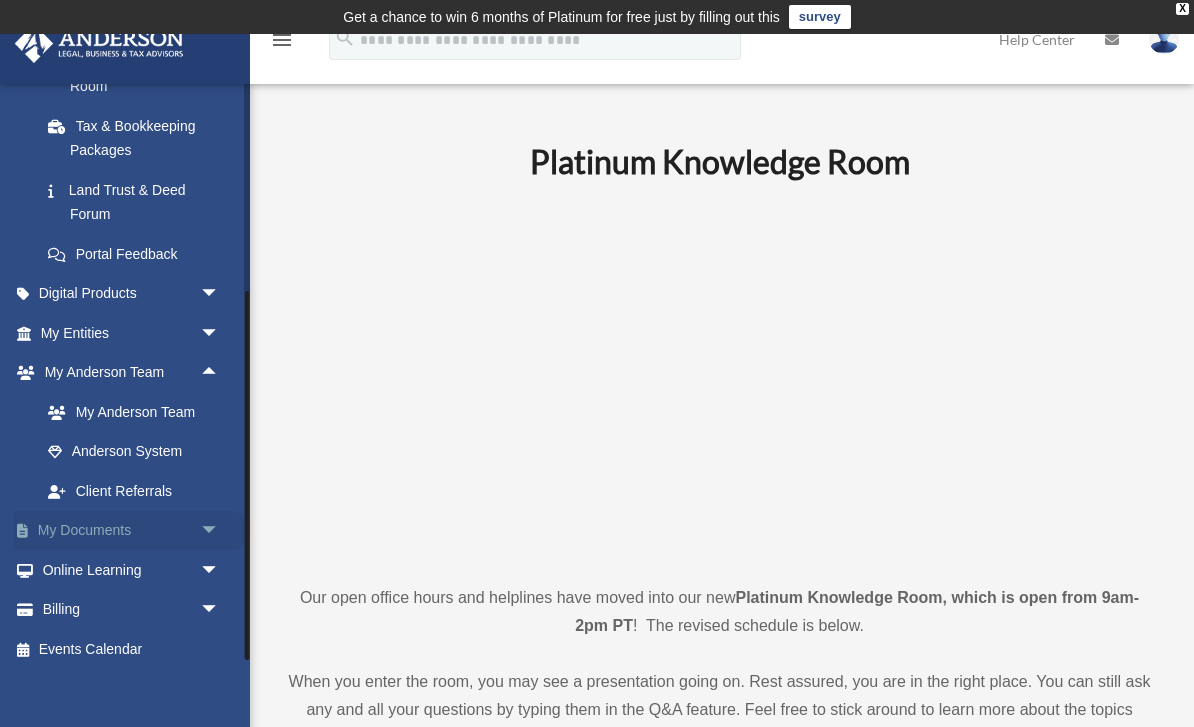 click on "arrow_drop_down" at bounding box center (220, 531) 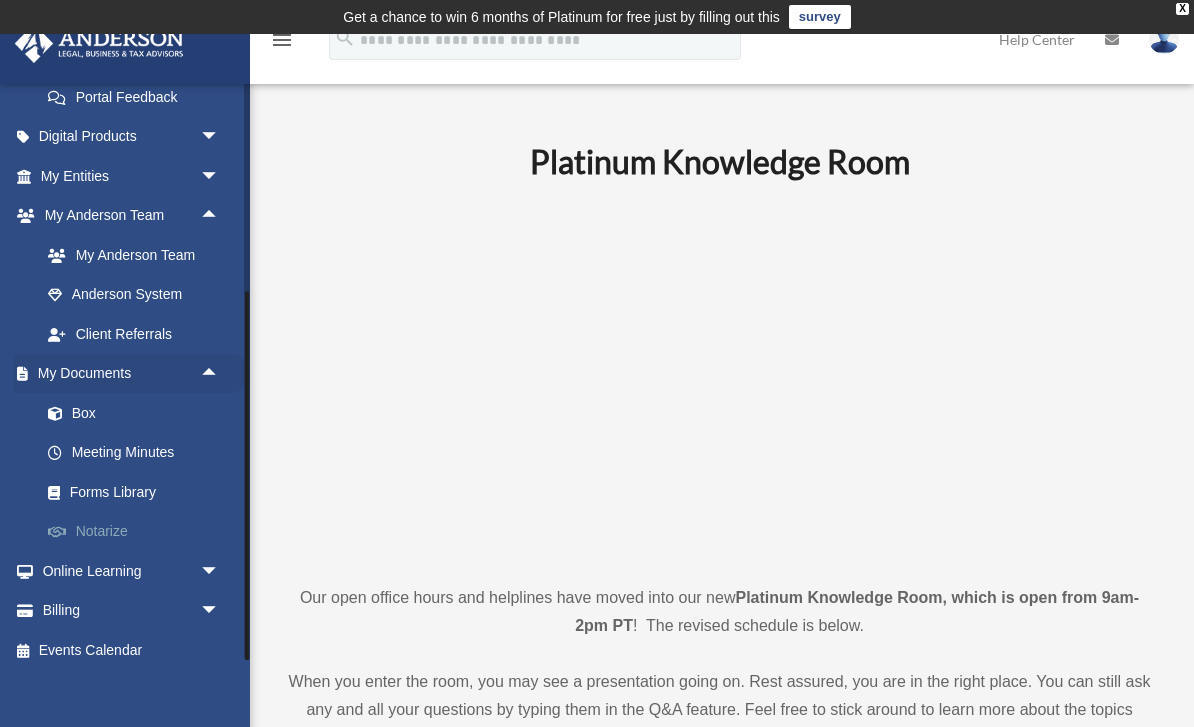 scroll, scrollTop: 598, scrollLeft: 0, axis: vertical 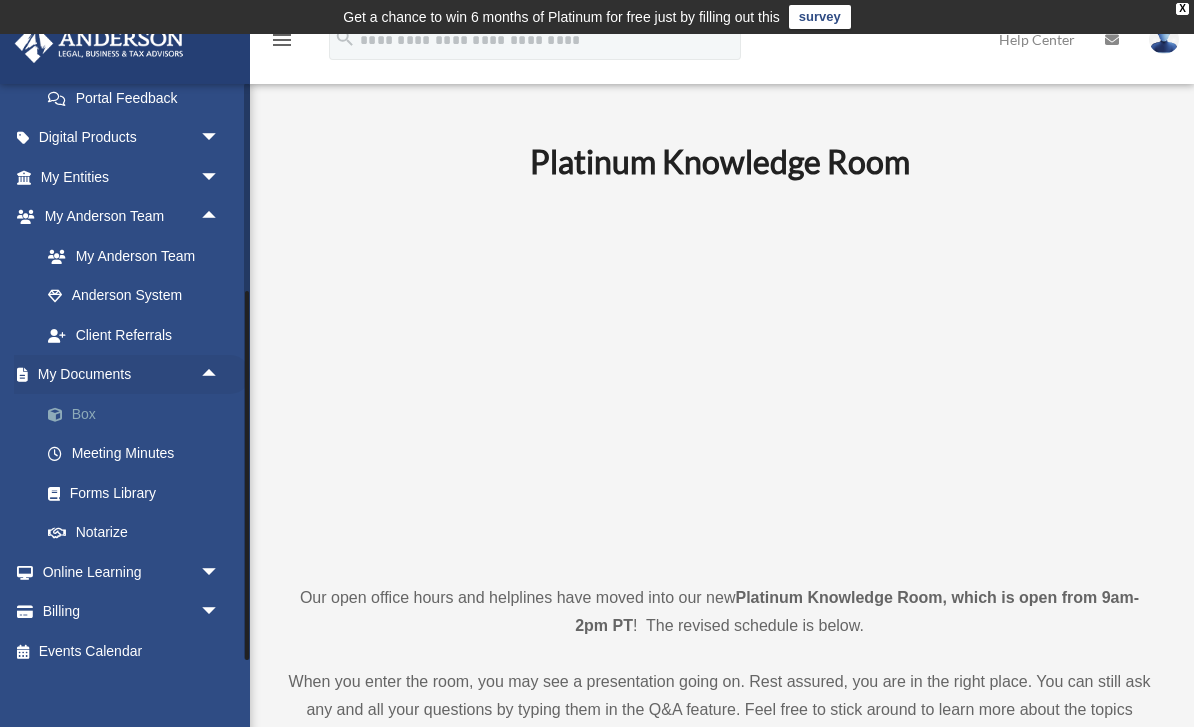 click on "Box" at bounding box center (139, 414) 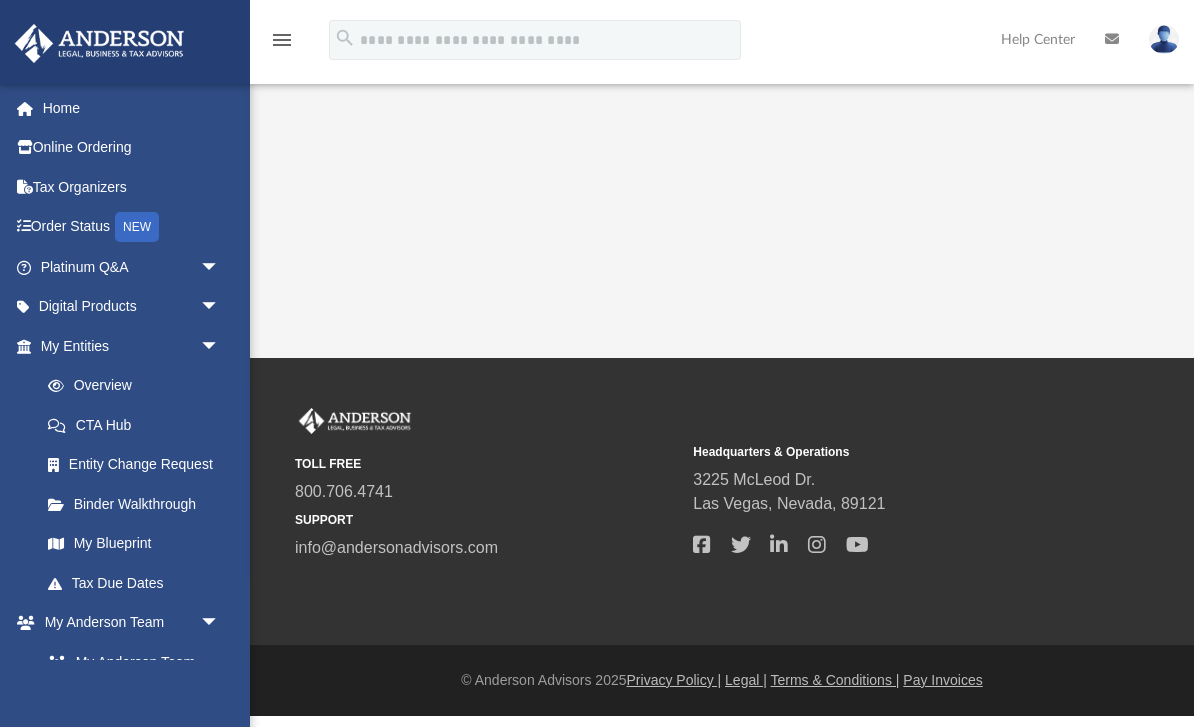 scroll, scrollTop: 0, scrollLeft: 0, axis: both 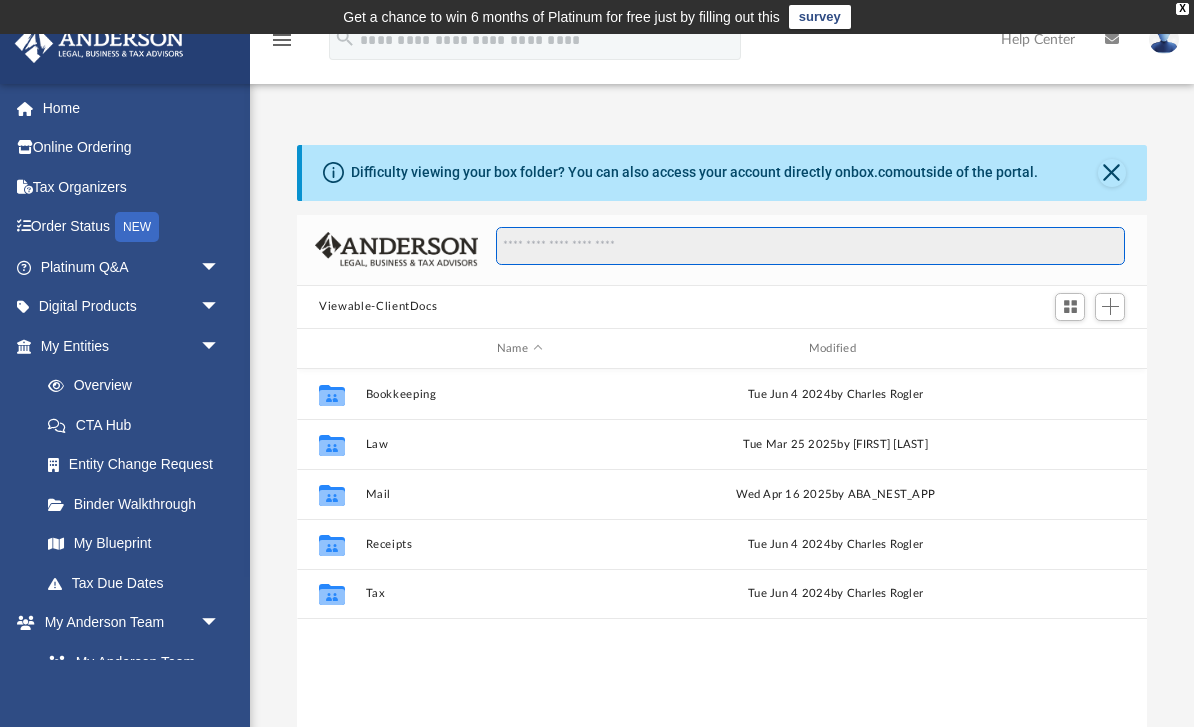 click at bounding box center (810, 246) 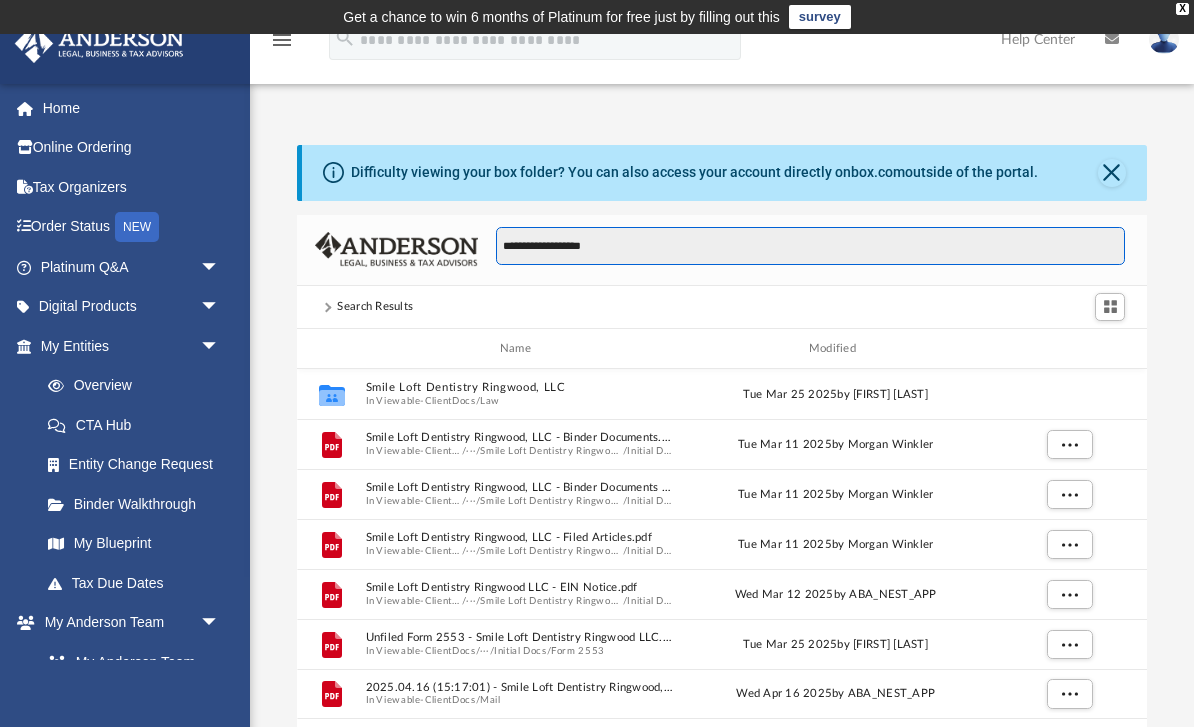 type on "**********" 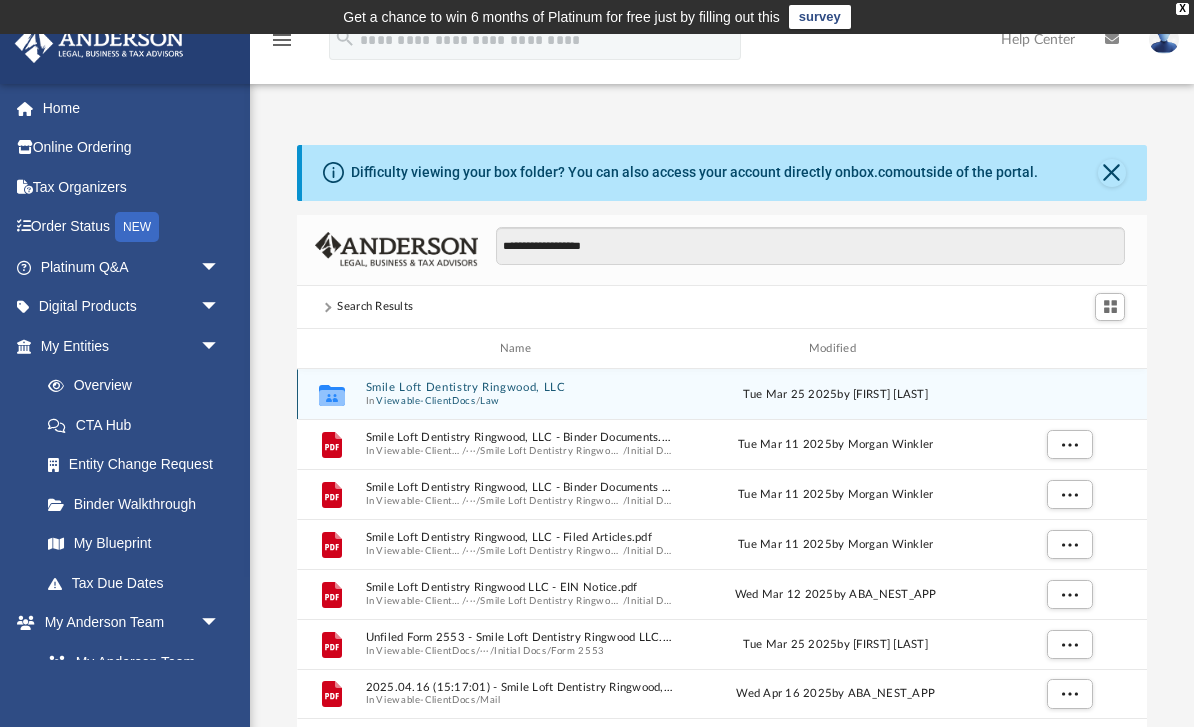 drag, startPoint x: 576, startPoint y: 257, endPoint x: 573, endPoint y: 390, distance: 133.03383 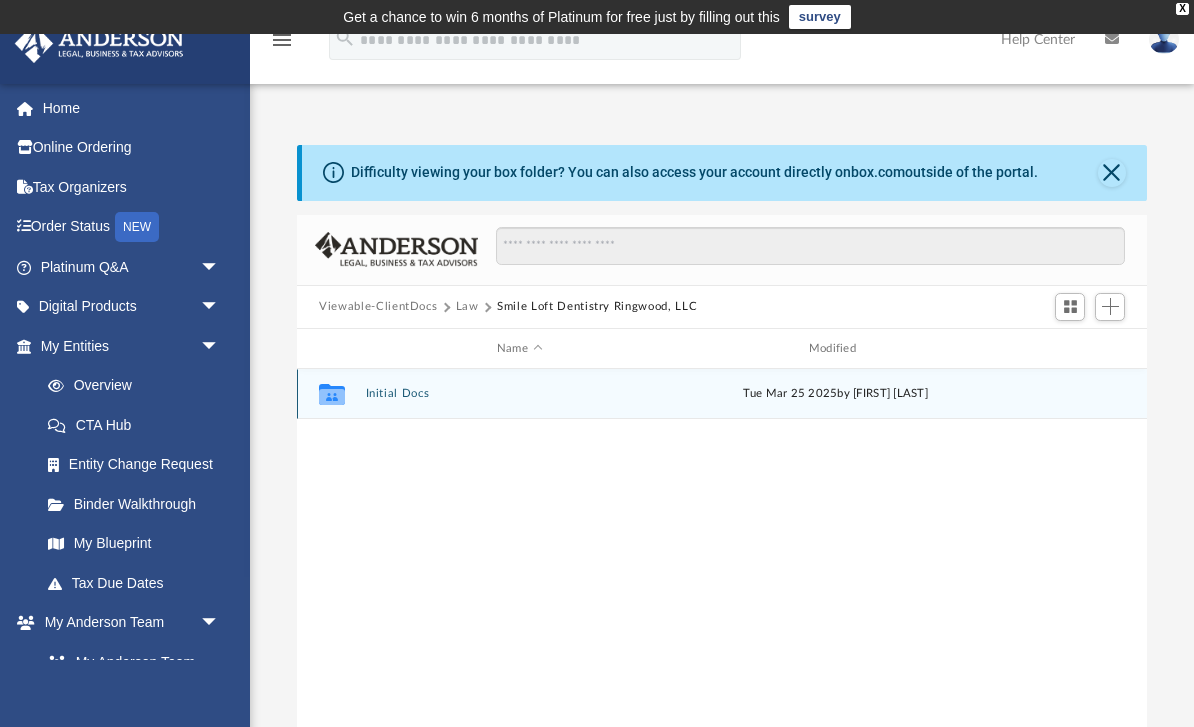 click on "Initial Docs" at bounding box center (520, 394) 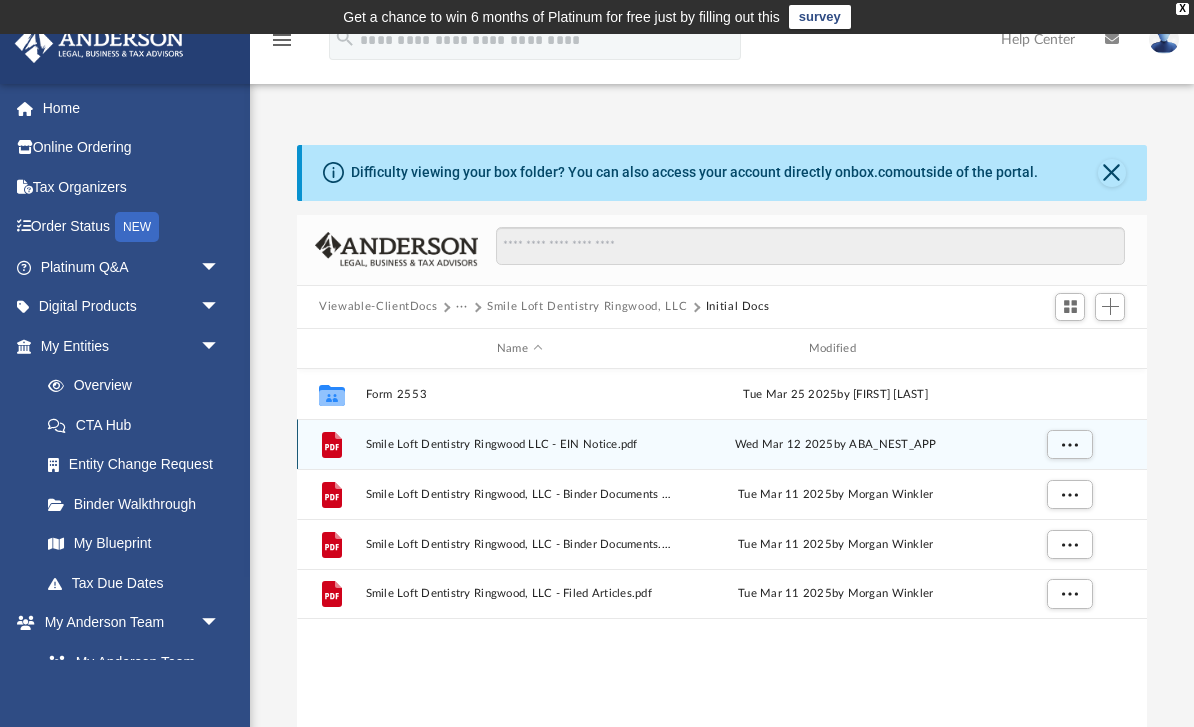 click on "File Smile Loft Dentistry Ringwood LLC - EIN Notice.pdf Wed Mar 12 2025  by ABA_NEST_APP" at bounding box center (722, 444) 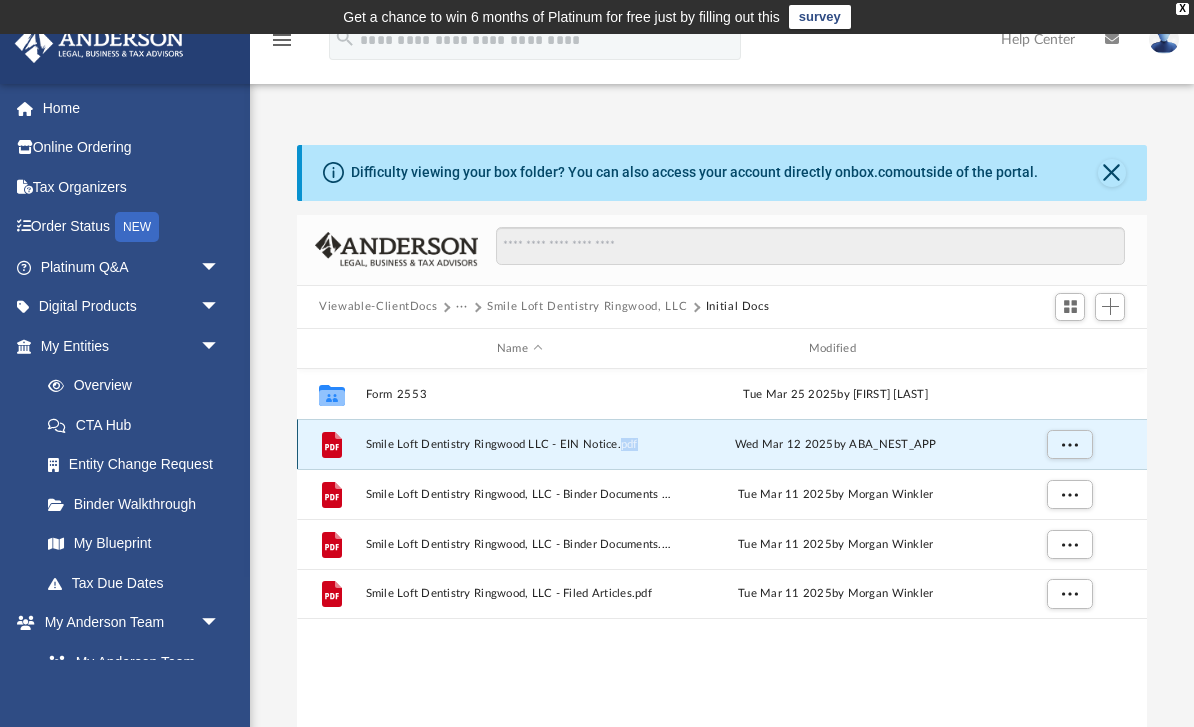 click on "File Smile Loft Dentistry Ringwood LLC - EIN Notice.pdf Wed Mar 12 2025  by ABA_NEST_APP" at bounding box center (722, 444) 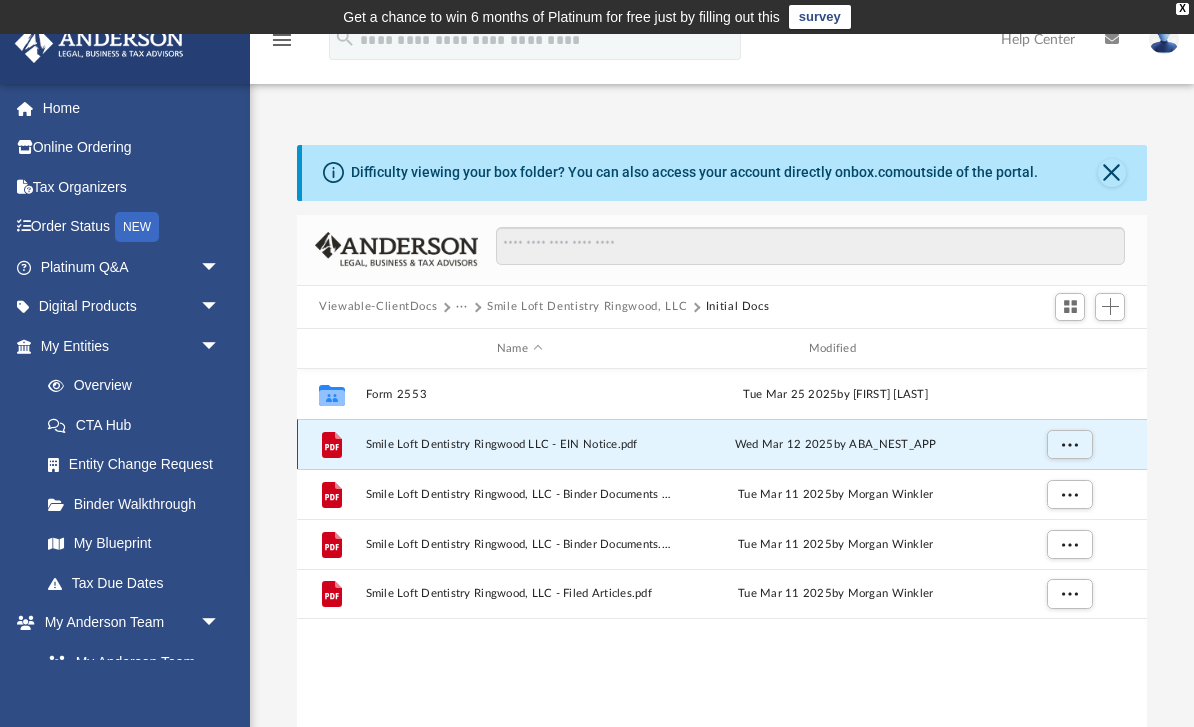 click on "Smile Loft Dentistry Ringwood LLC - EIN Notice.pdf" at bounding box center (520, 444) 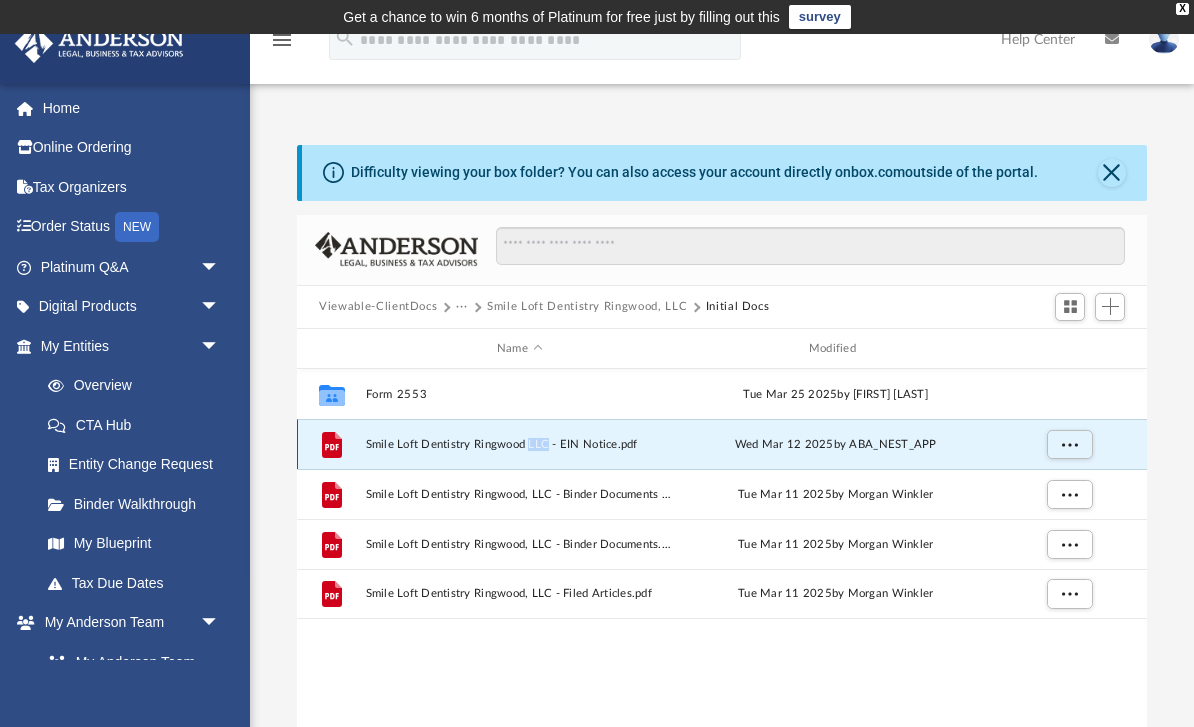 click on "Smile Loft Dentistry Ringwood LLC - EIN Notice.pdf" at bounding box center [520, 444] 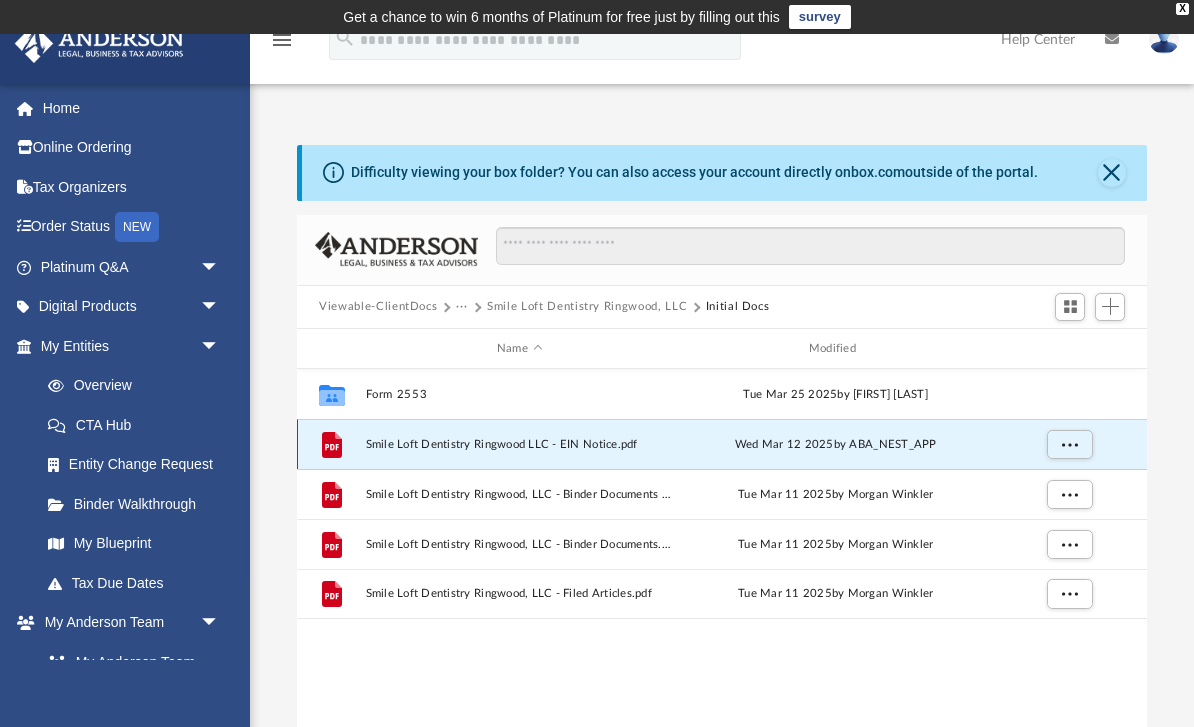 click 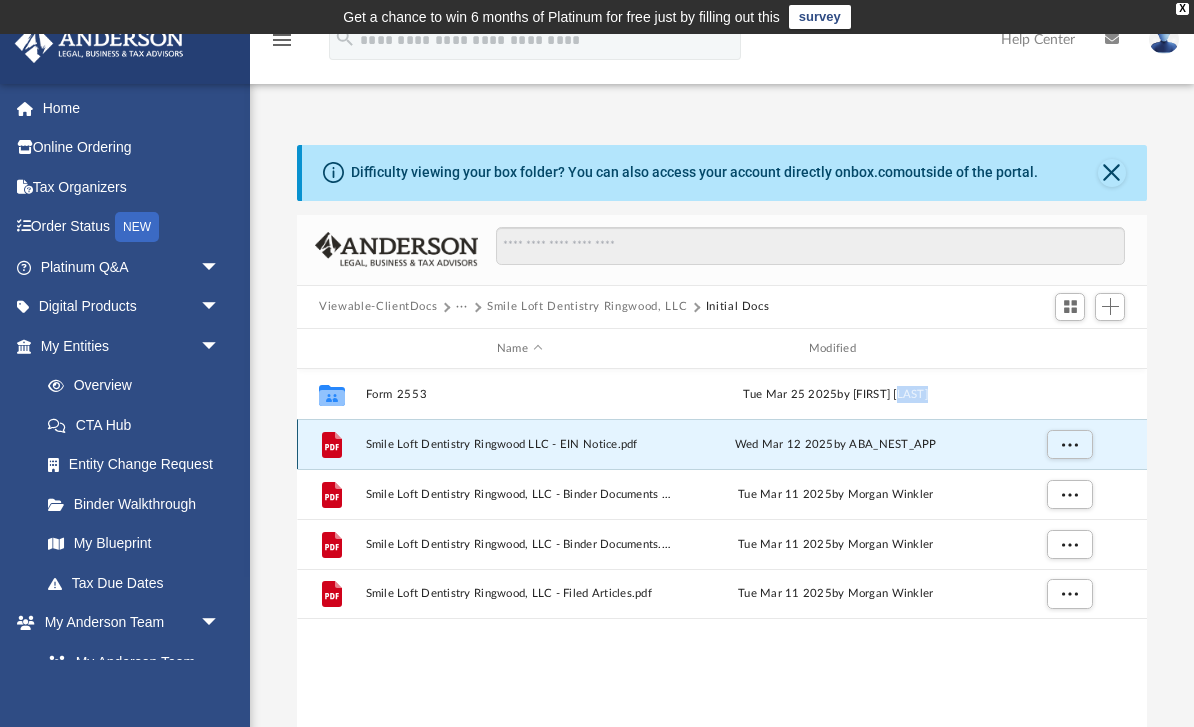 click 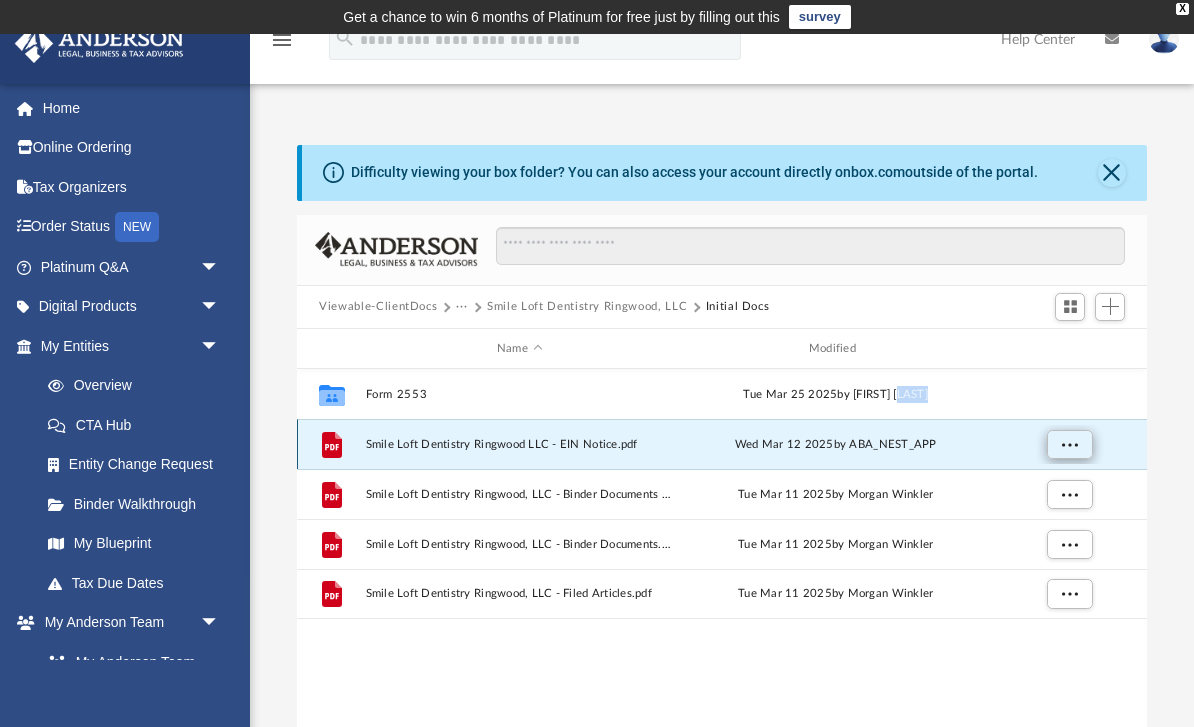 click at bounding box center [1070, 445] 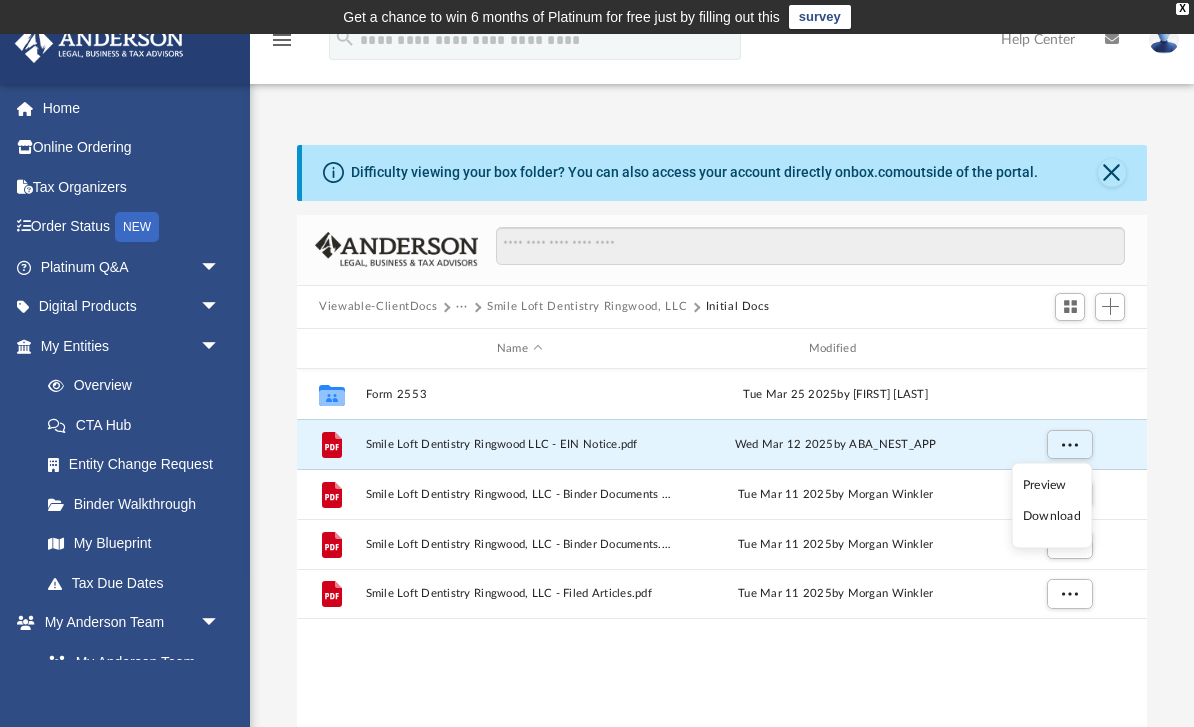 click on "Preview" at bounding box center (1052, 484) 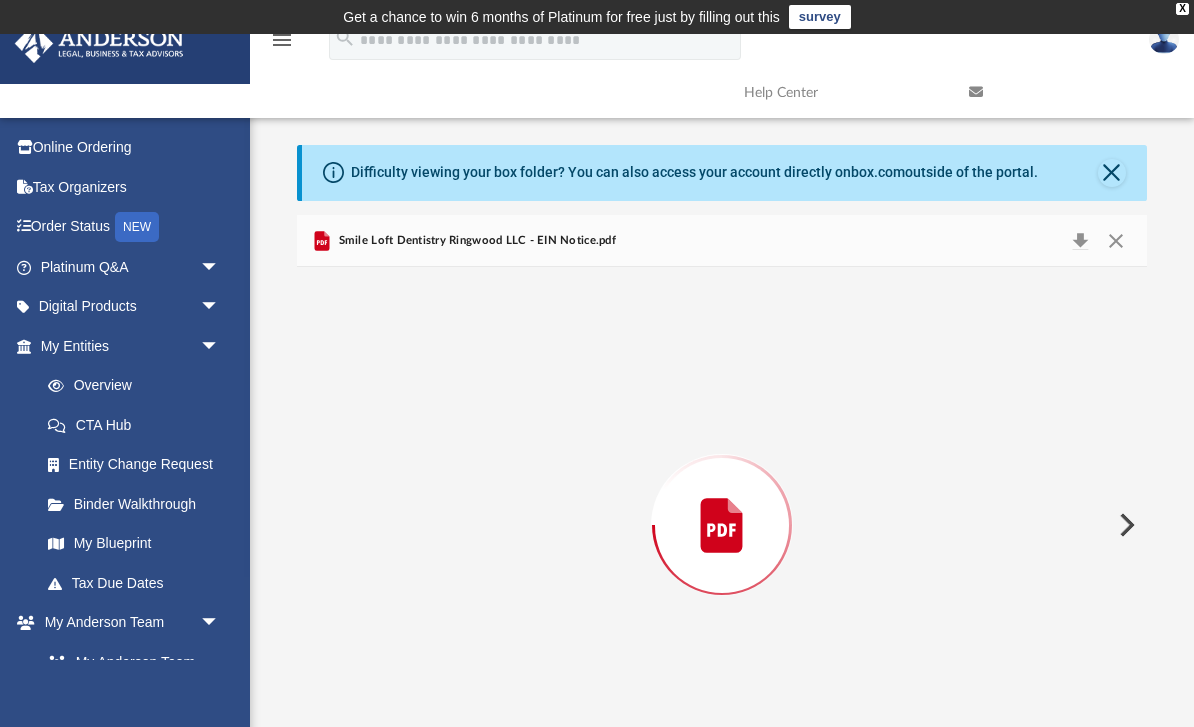 scroll, scrollTop: 57, scrollLeft: 0, axis: vertical 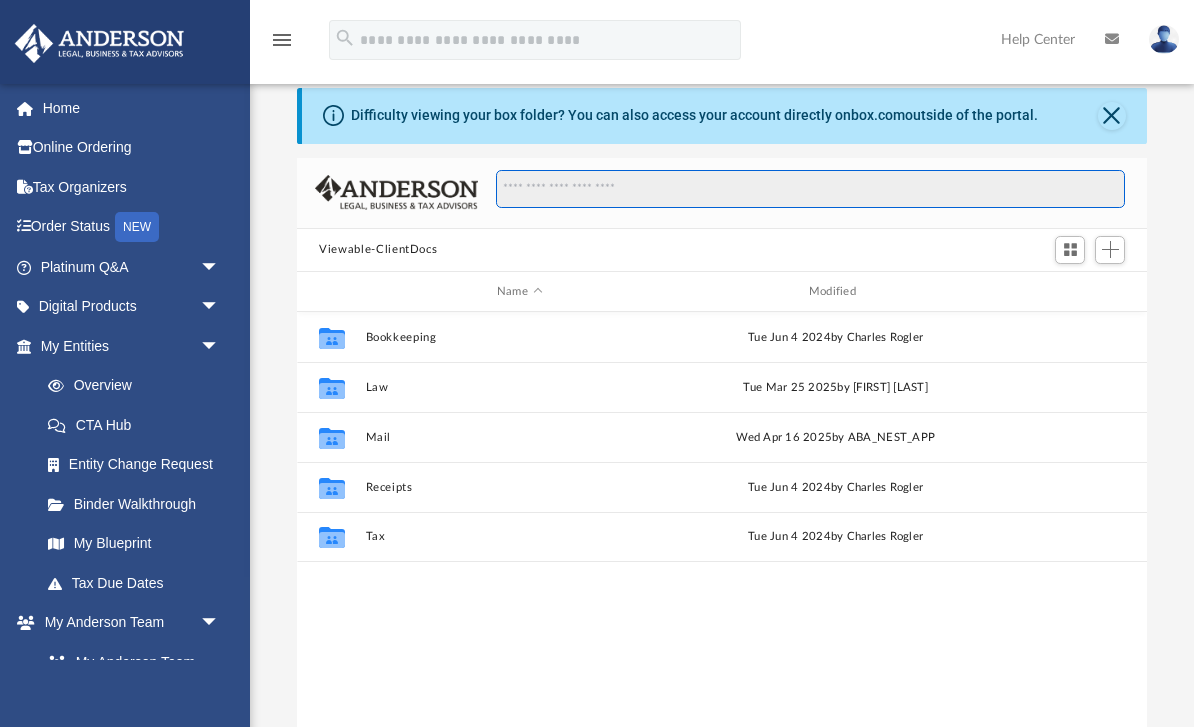 click at bounding box center [810, 189] 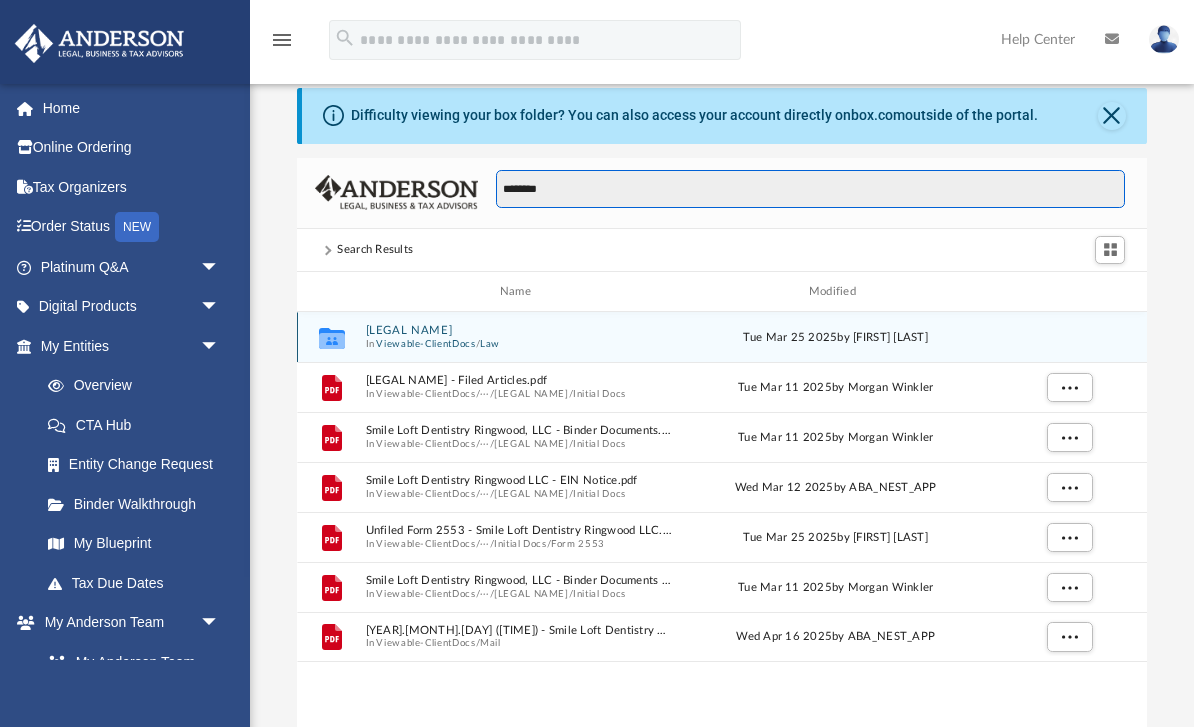 type on "********" 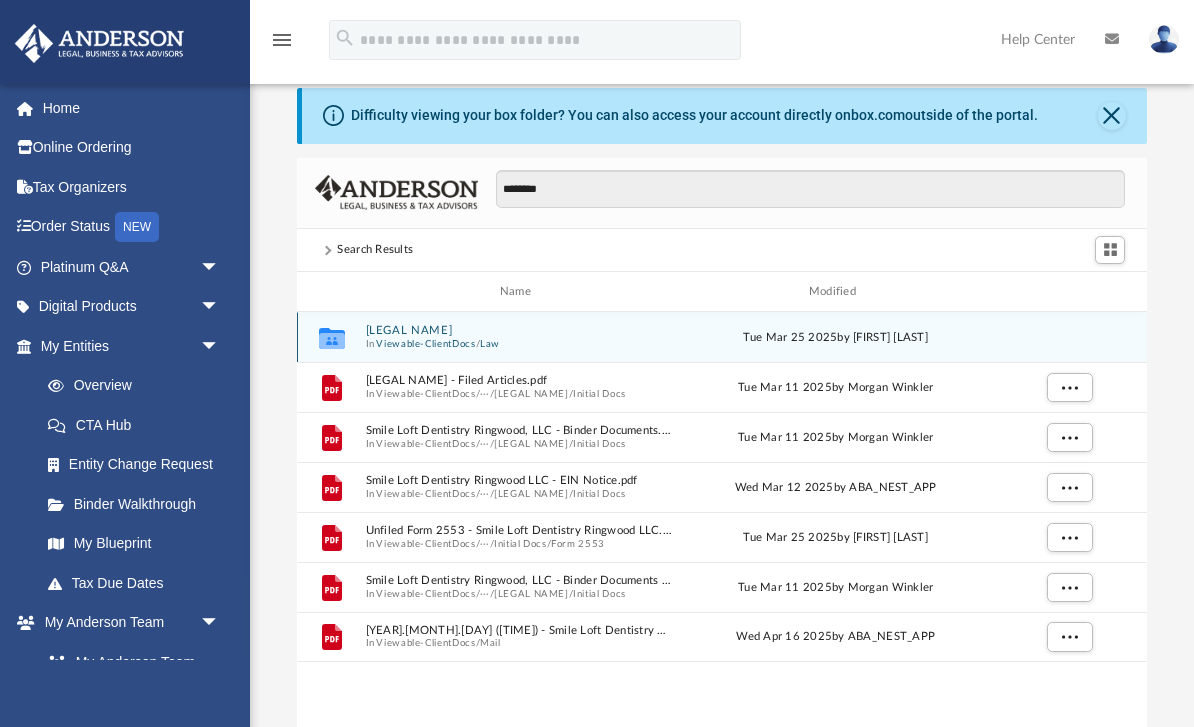 click on "In   Viewable-ClientDocs / Law" at bounding box center [520, 344] 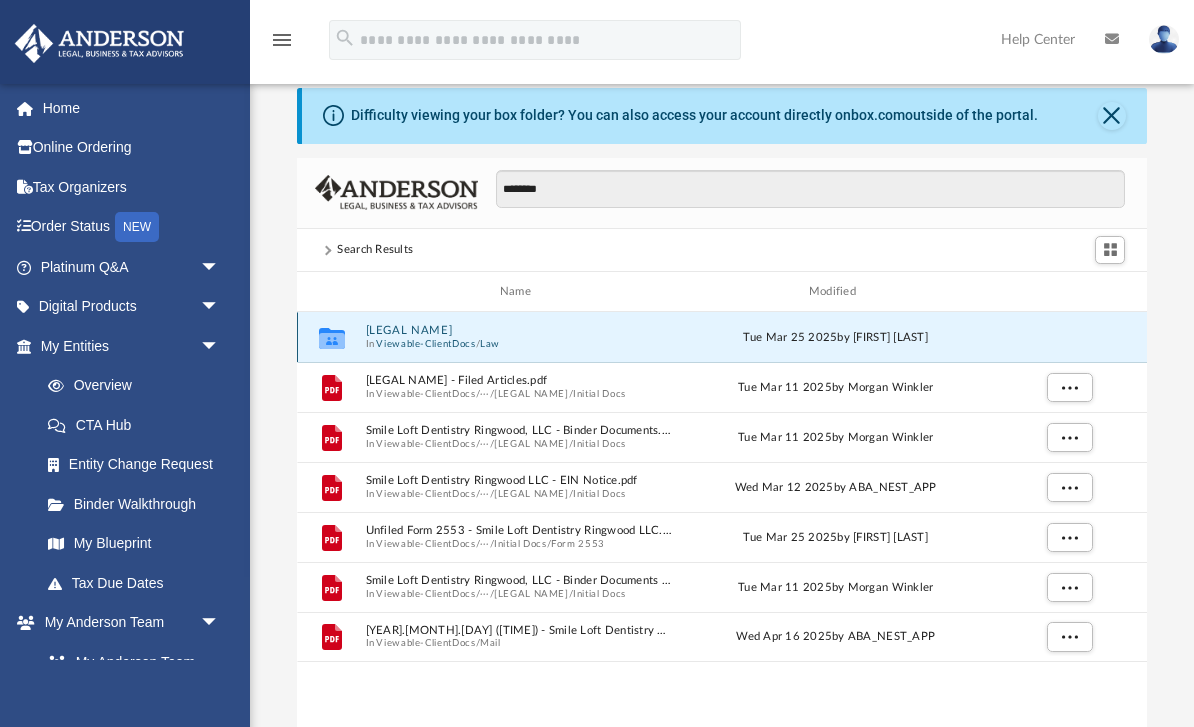 click on "In   Viewable-ClientDocs / Law" at bounding box center [520, 344] 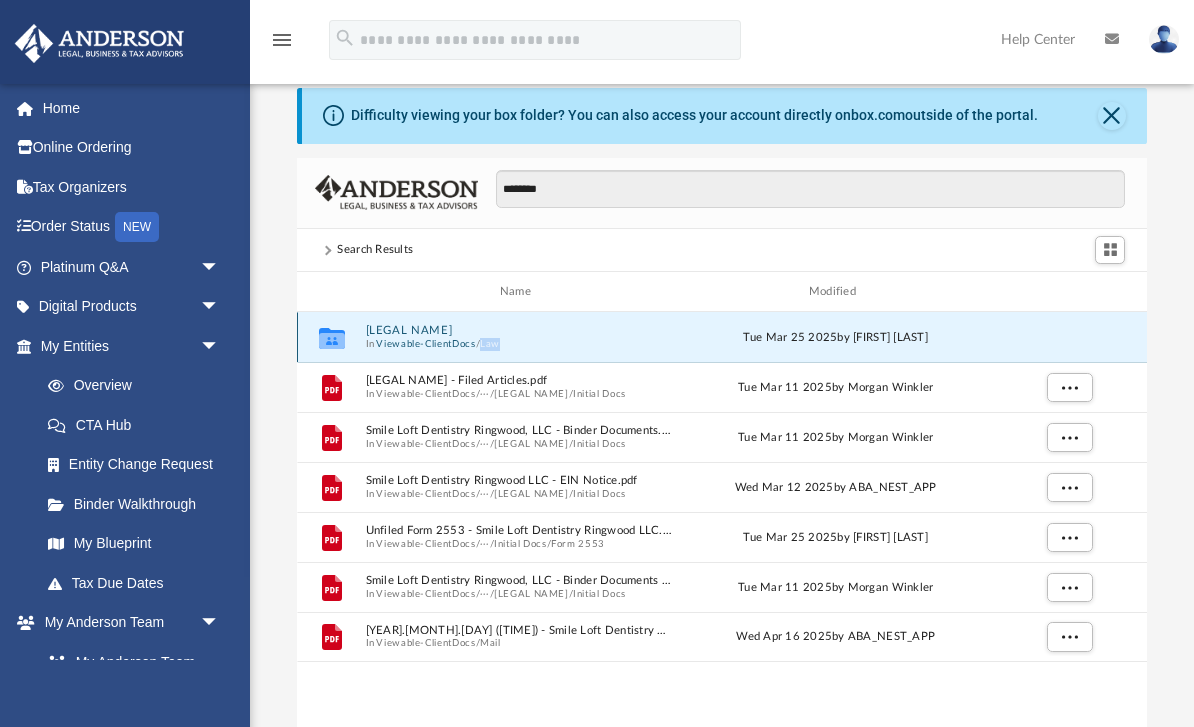 click on "[LEGAL NAME]" at bounding box center (520, 331) 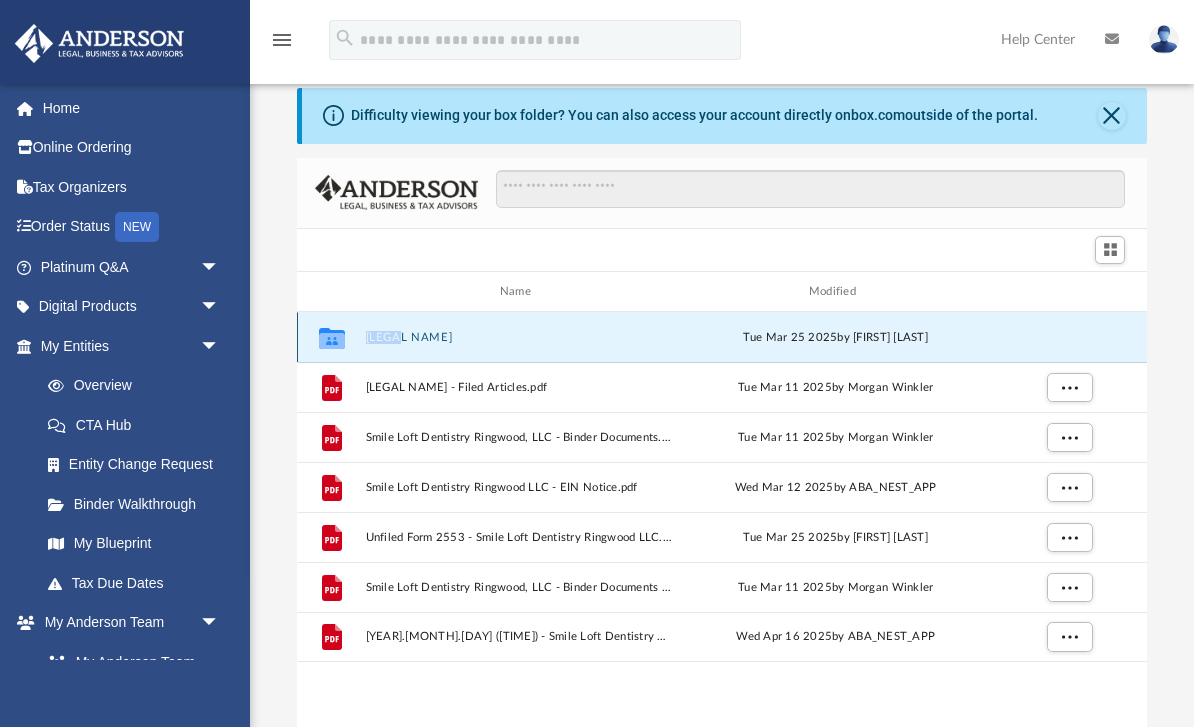 click on "Collaborated Folder [LEGAL NAME] Tue Mar 25 2025  by [FIRST] [LAST]" at bounding box center (722, 337) 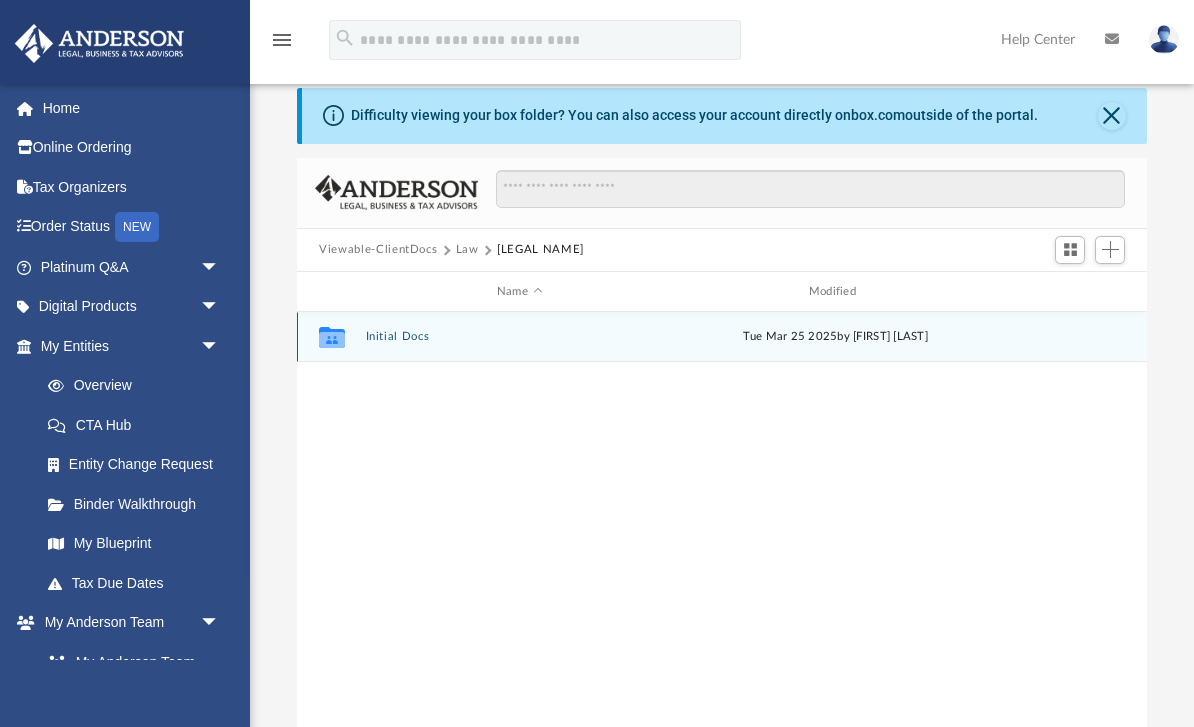 click on "Collaborated Folder Initial Docs [DAY] [MONTH] [YEAR]  by [FIRST] [LAST]" at bounding box center (722, 337) 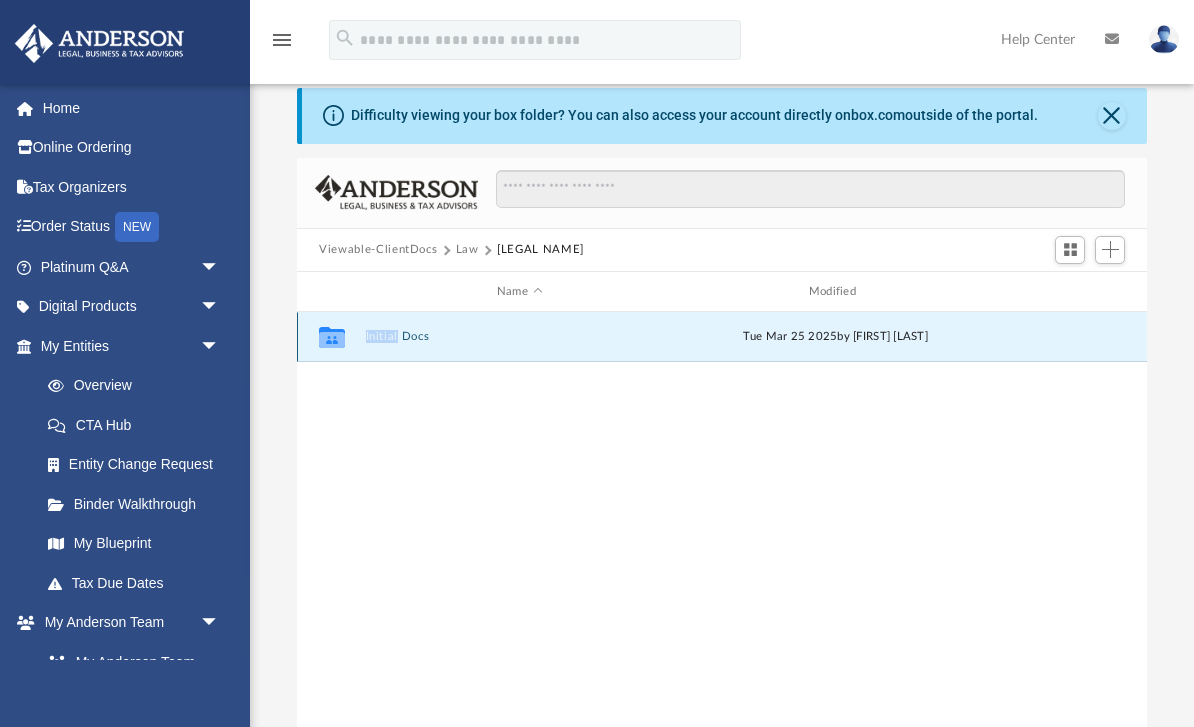 click on "Collaborated Folder Initial Docs [DAY] [MONTH] [YEAR]  by [FIRST] [LAST]" at bounding box center (722, 337) 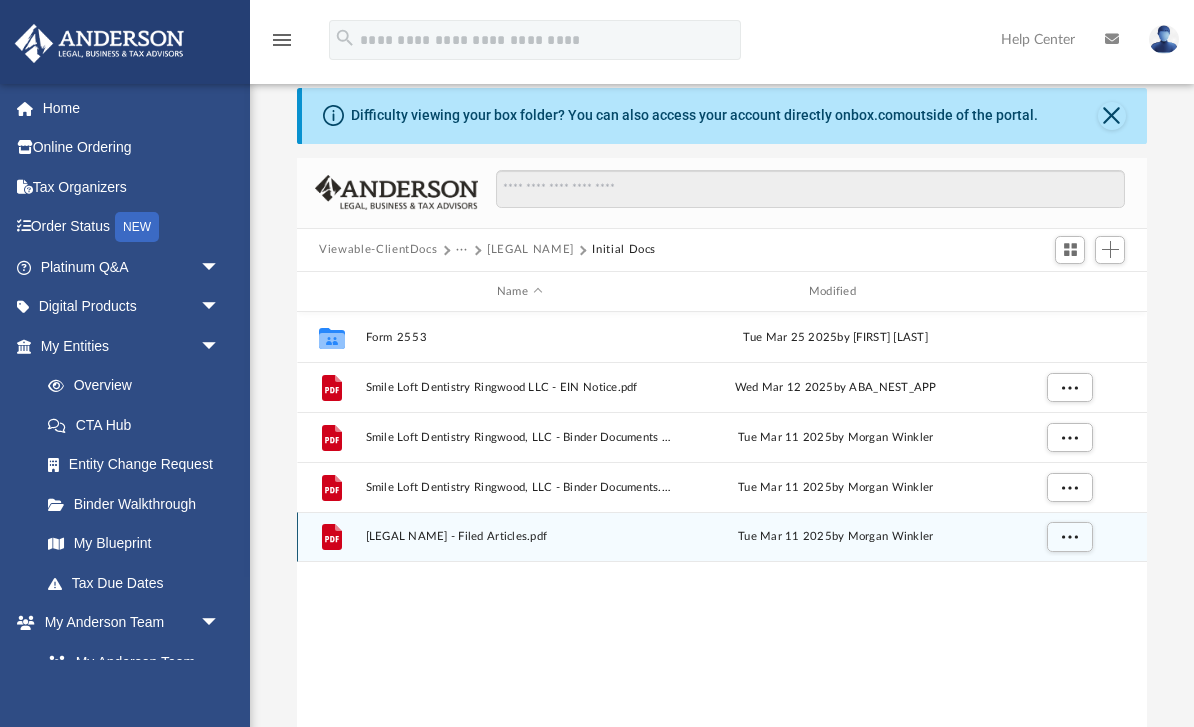 click on "[LEGAL NAME] - Filed Articles.pdf" at bounding box center [520, 537] 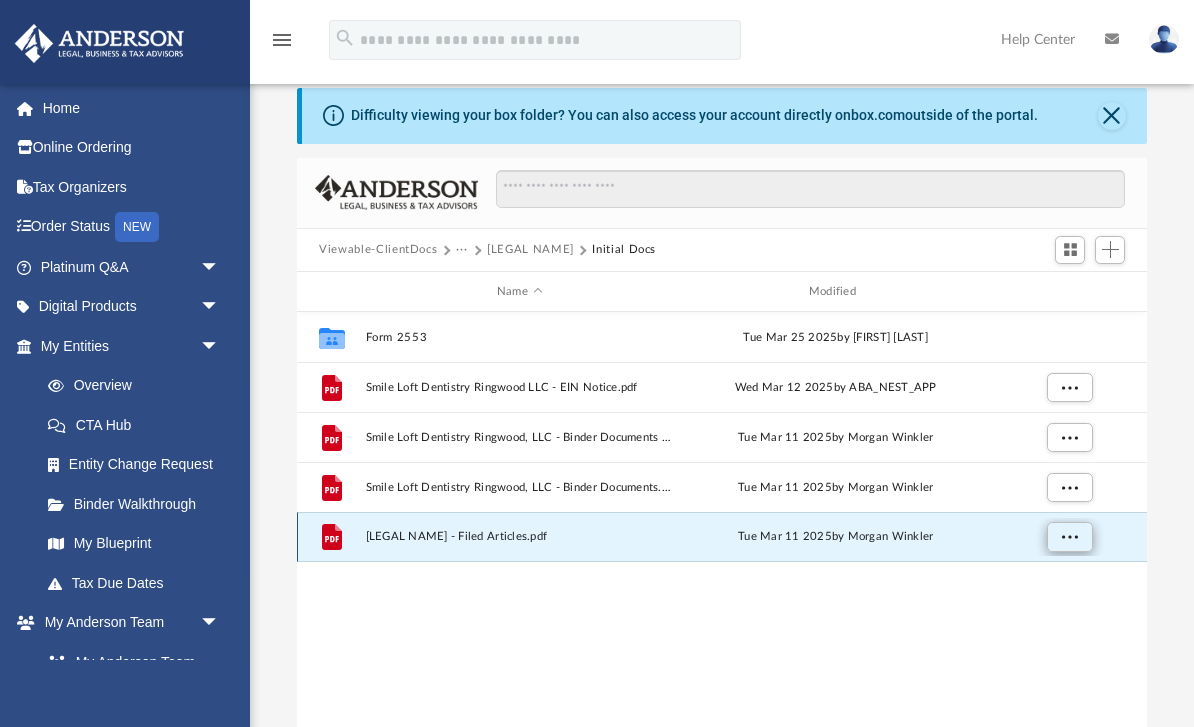 click at bounding box center [1070, 538] 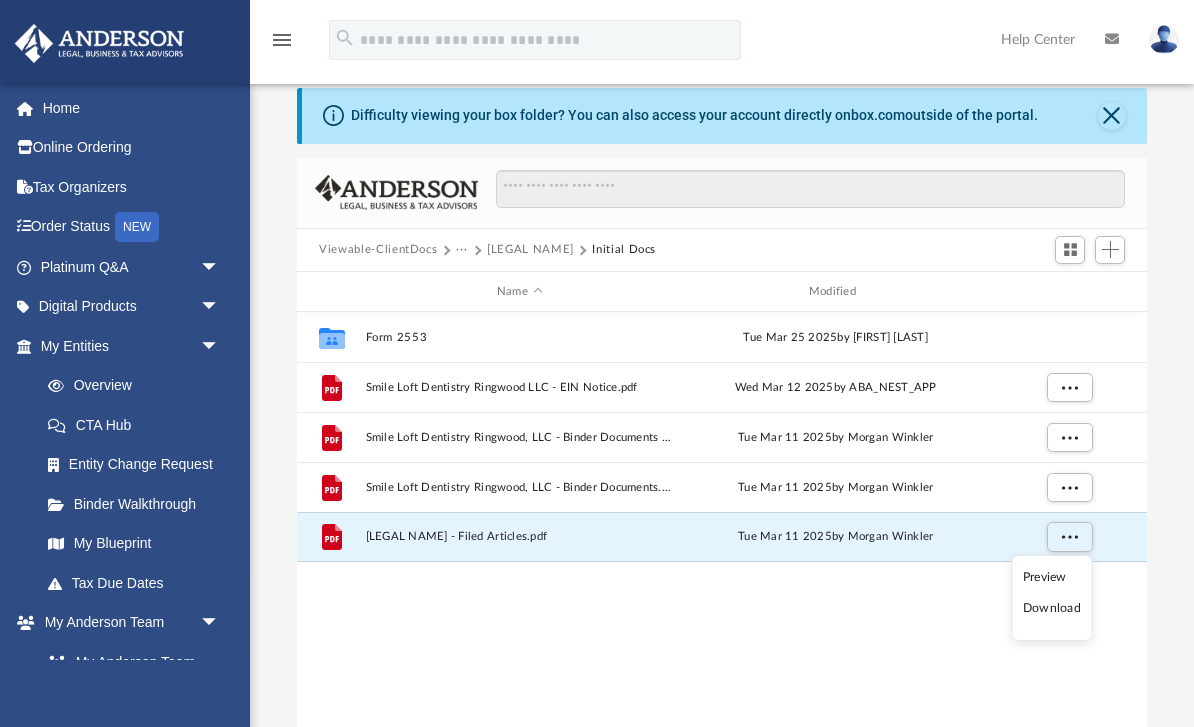 click on "Preview" at bounding box center (1052, 577) 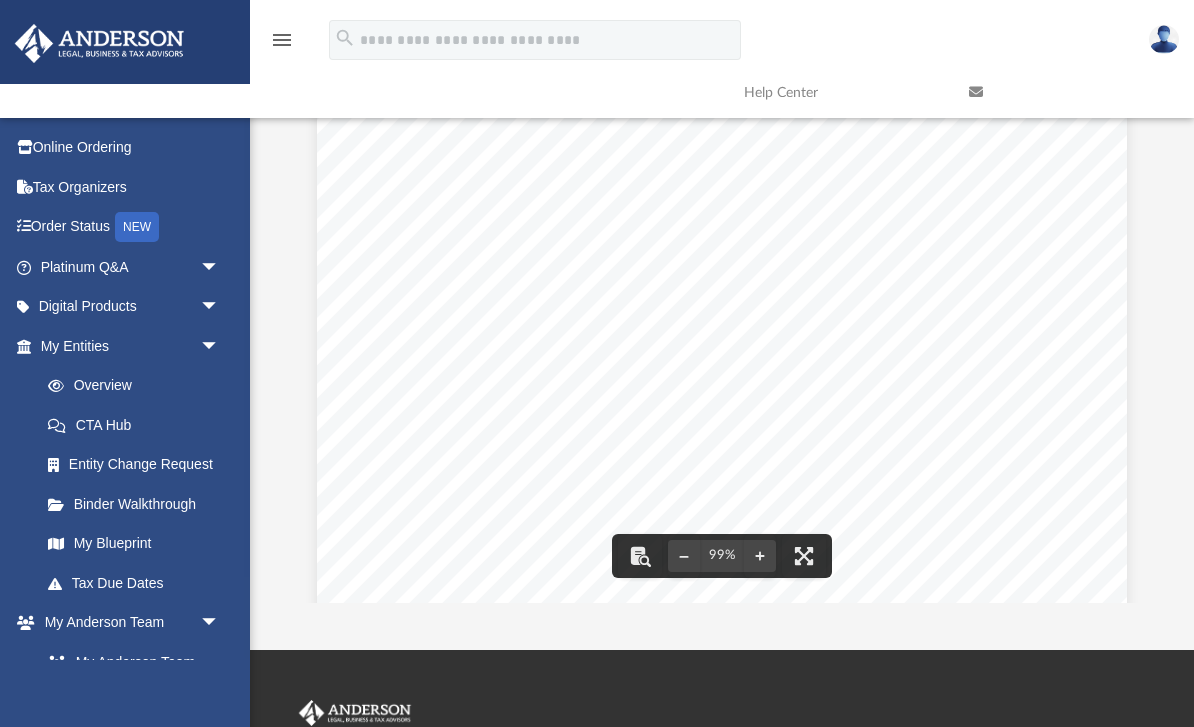 scroll, scrollTop: 0, scrollLeft: 0, axis: both 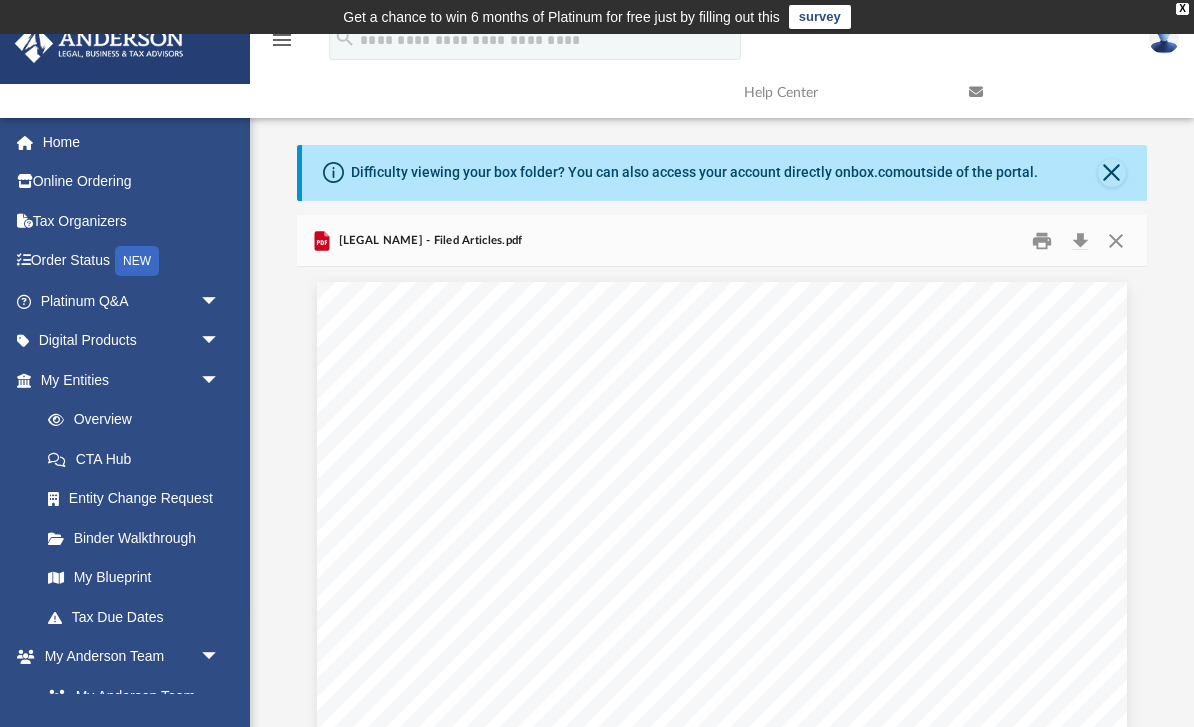 click at bounding box center [1115, 240] 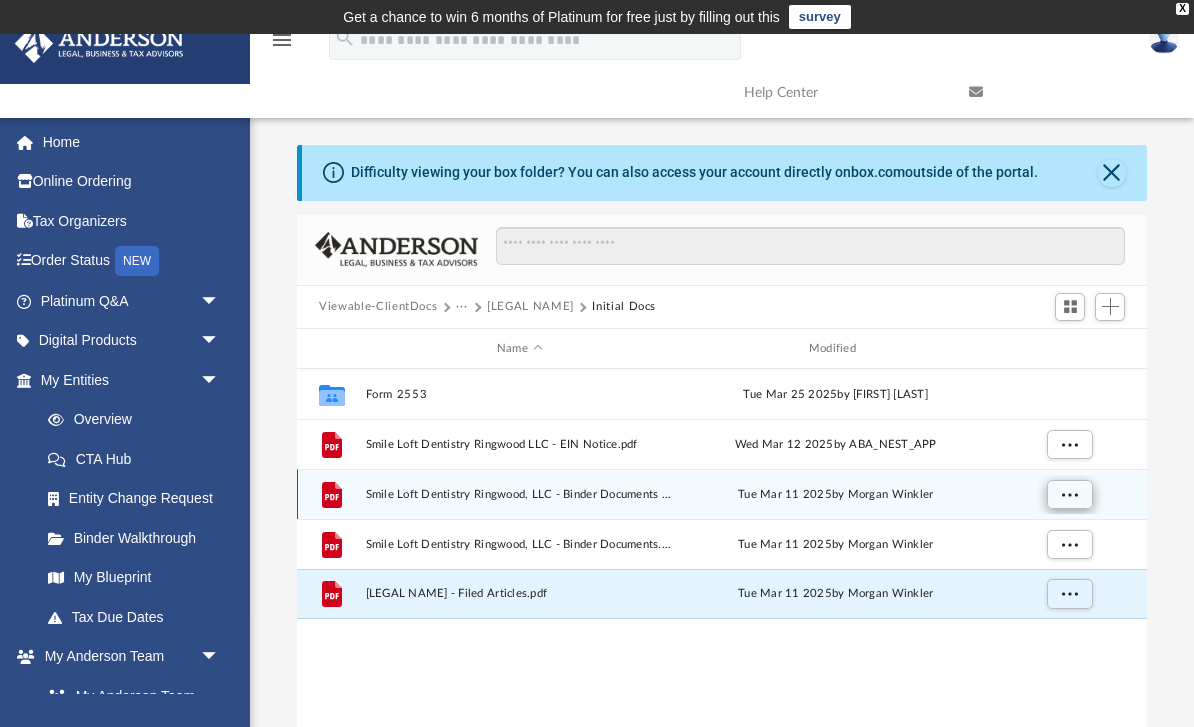 click at bounding box center [1070, 495] 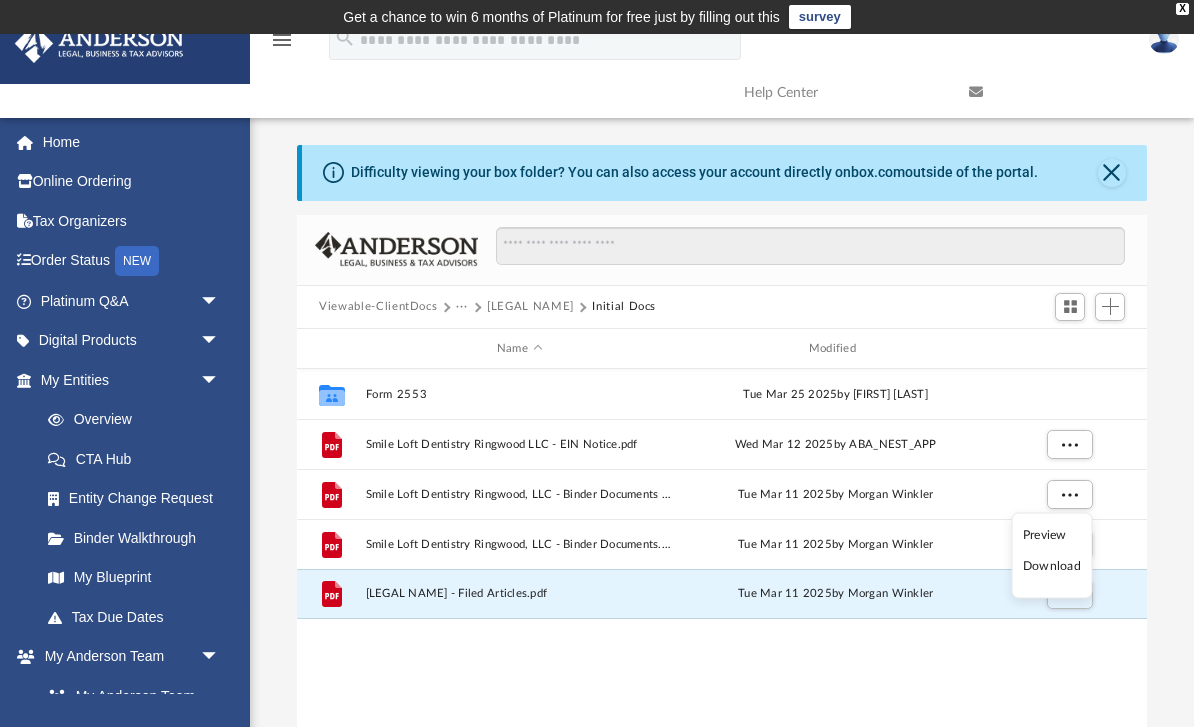 click on "Preview" at bounding box center [1052, 534] 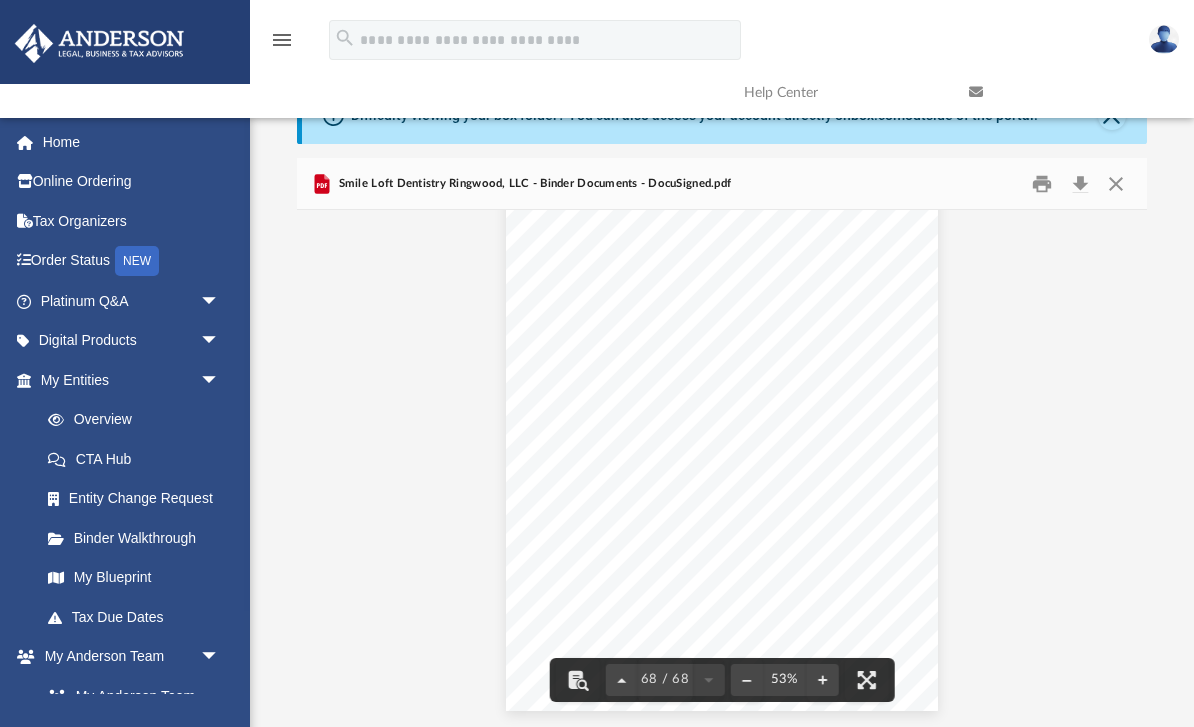 scroll, scrollTop: 39320, scrollLeft: 0, axis: vertical 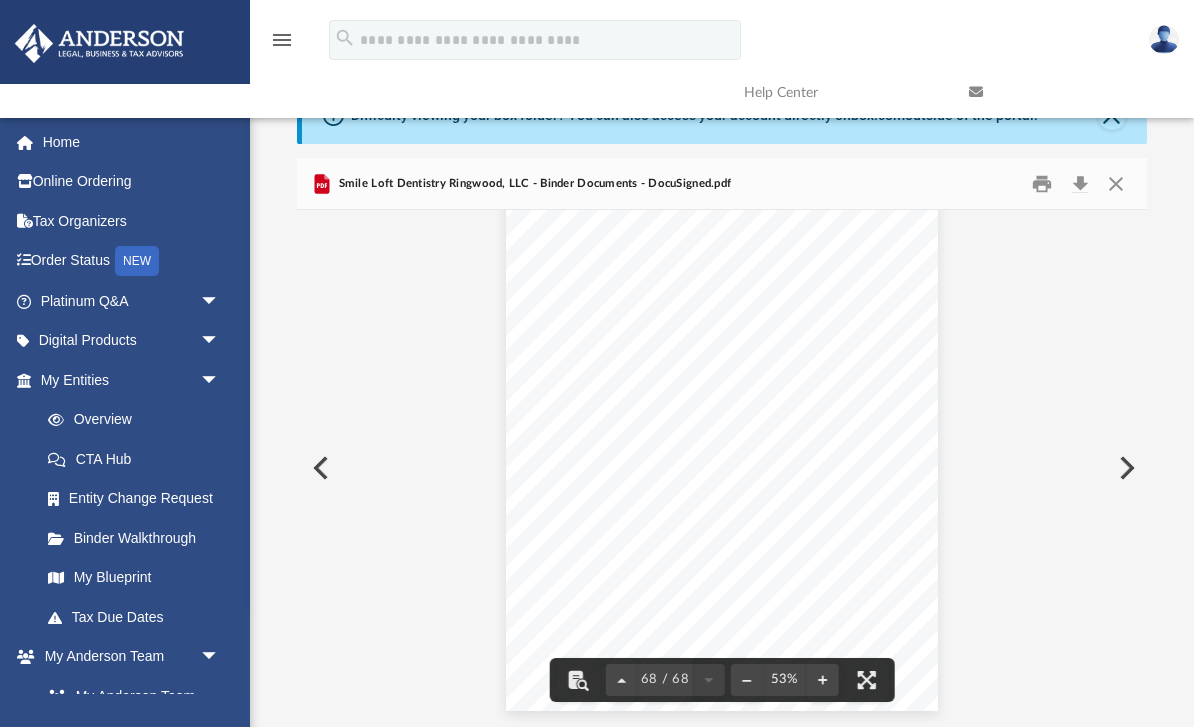 click at bounding box center (1115, 183) 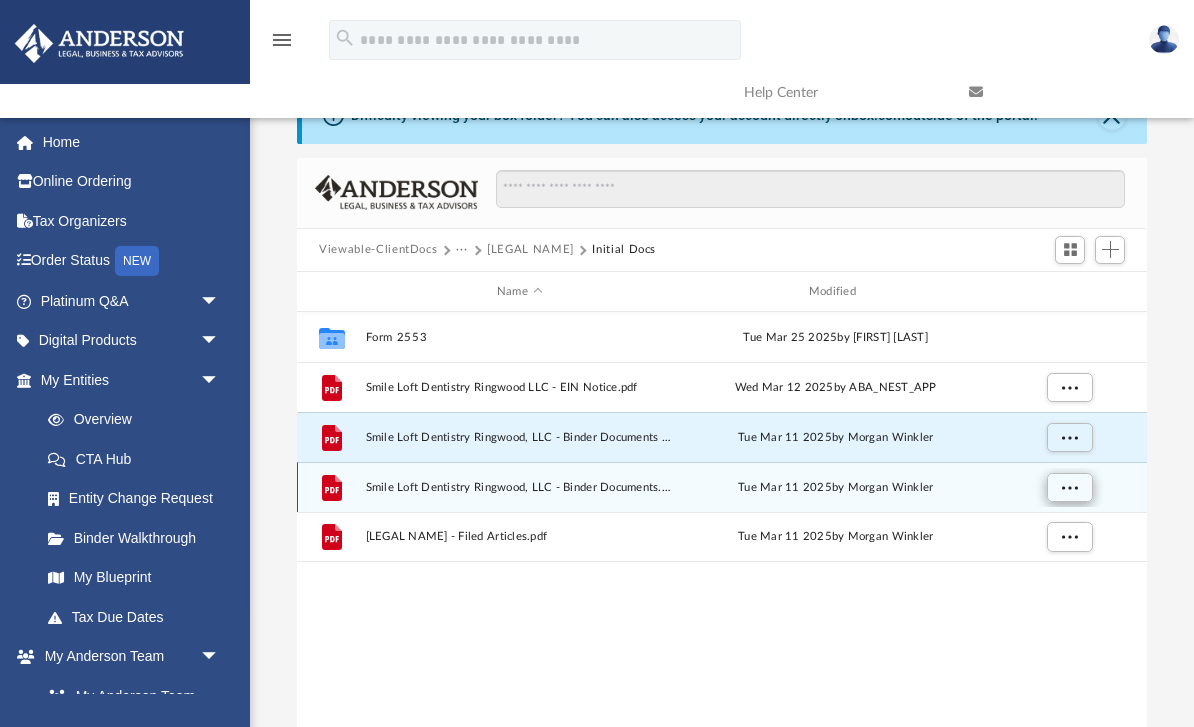 click at bounding box center (1070, 488) 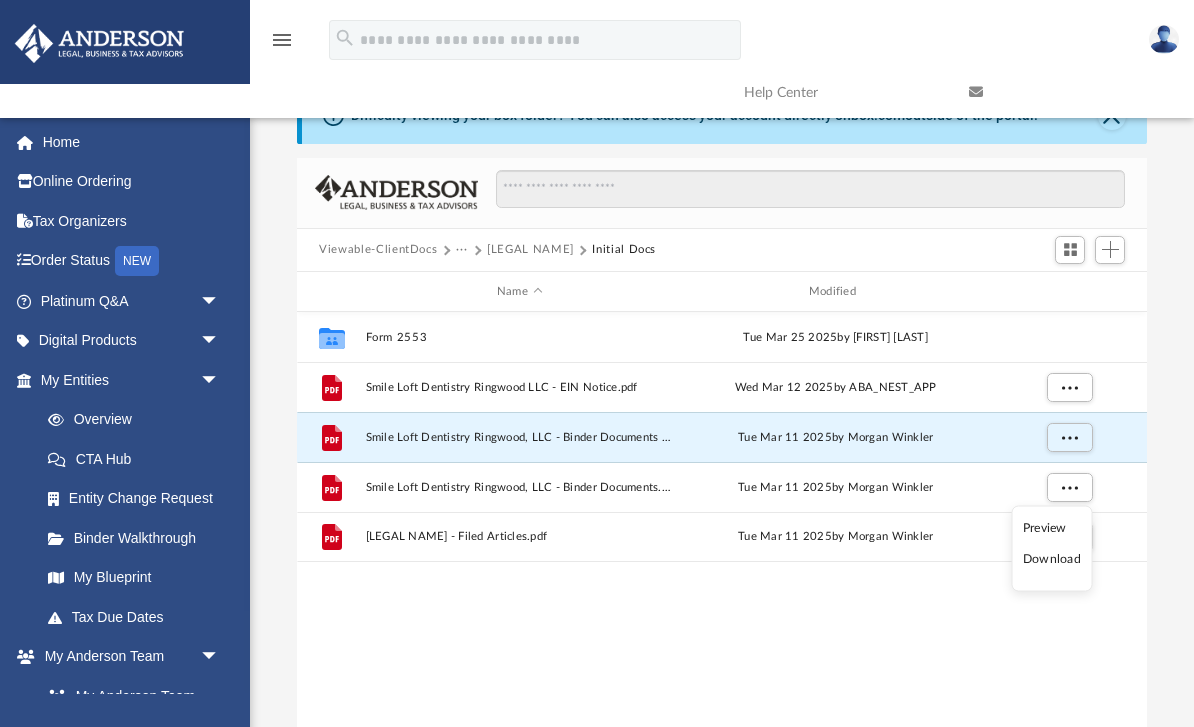 click on "Preview" at bounding box center [1052, 527] 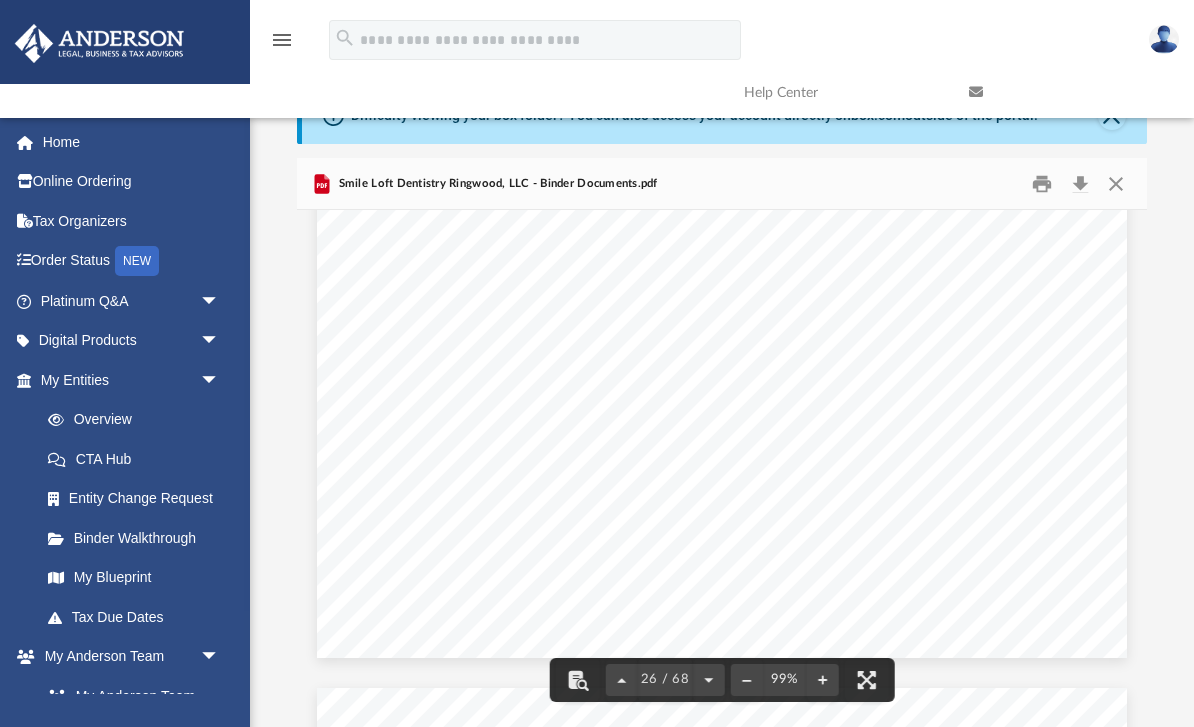 scroll, scrollTop: 27573, scrollLeft: 0, axis: vertical 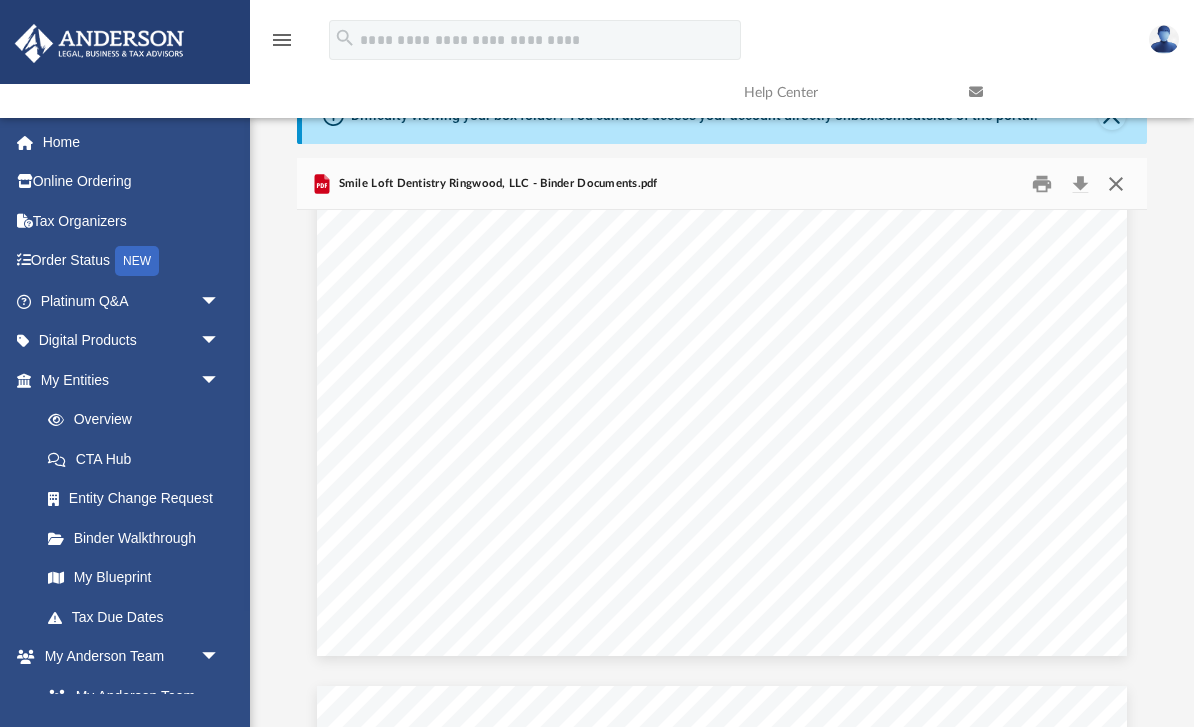 click at bounding box center [1115, 183] 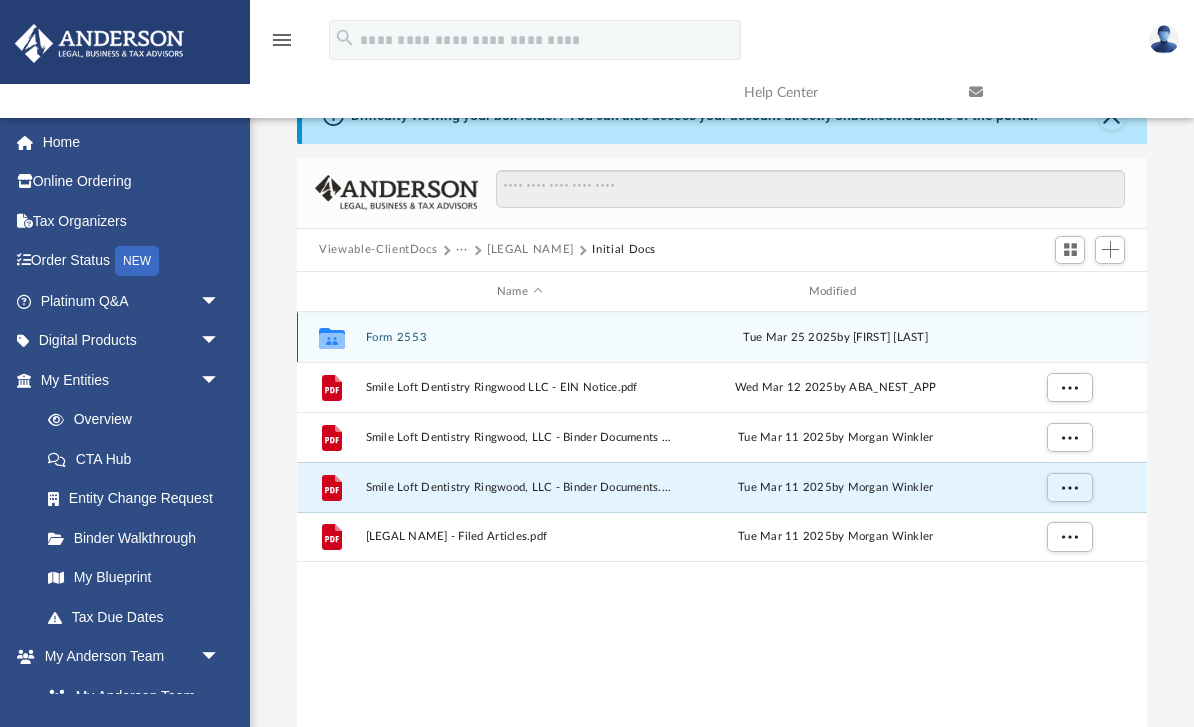 click on "Collaborated Folder Form 2553 Tue Mar 25 2025  by [FIRST] [LAST]" at bounding box center [722, 337] 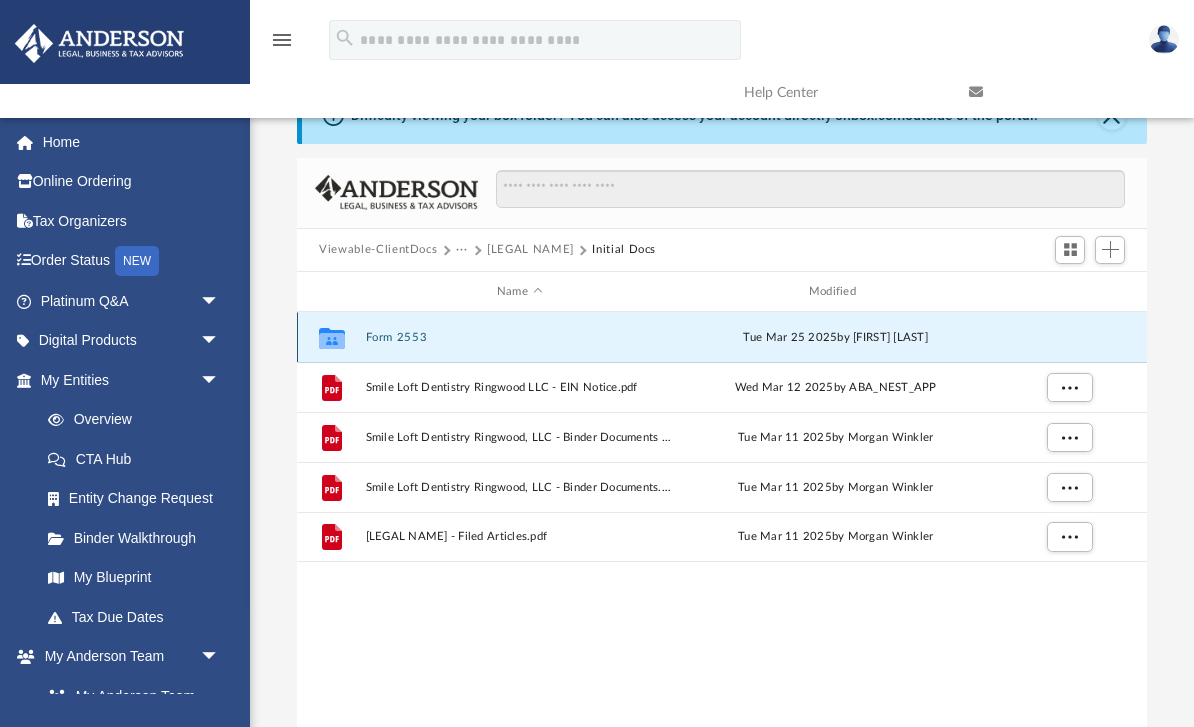 click on "Collaborated Folder Form 2553 Tue Mar 25 2025  by [FIRST] [LAST]" at bounding box center (722, 337) 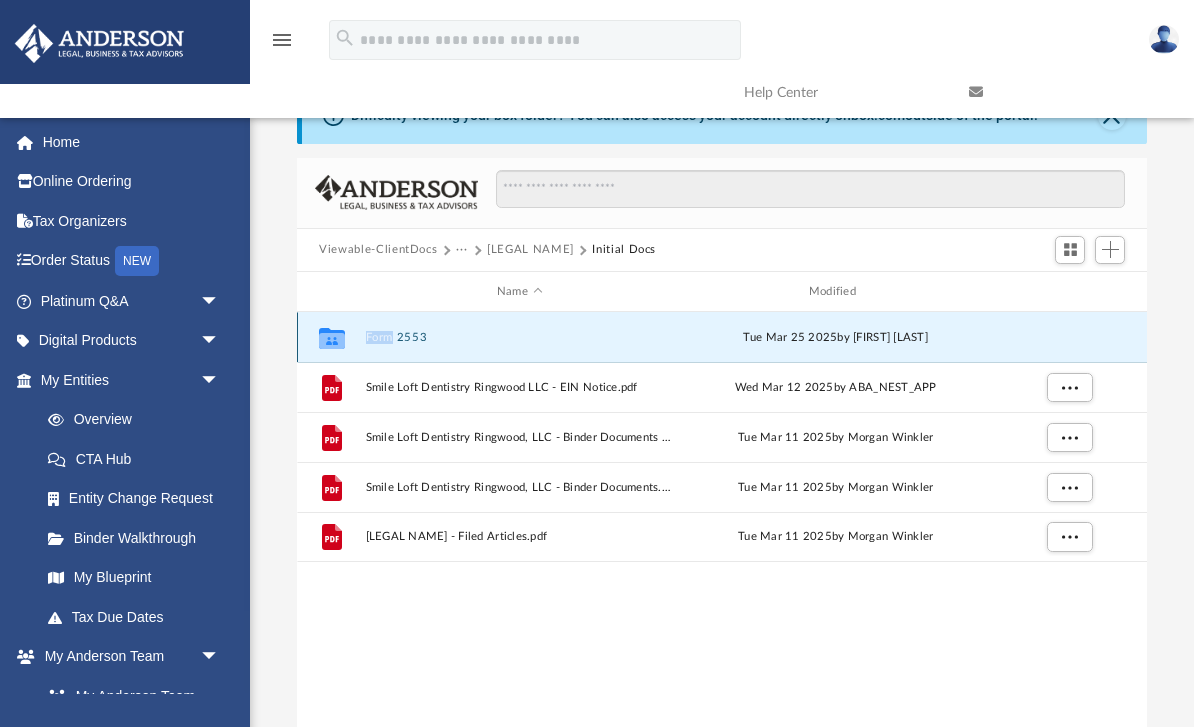 click on "Collaborated Folder Form 2553 Tue Mar 25 2025  by [FIRST] [LAST]" at bounding box center (722, 337) 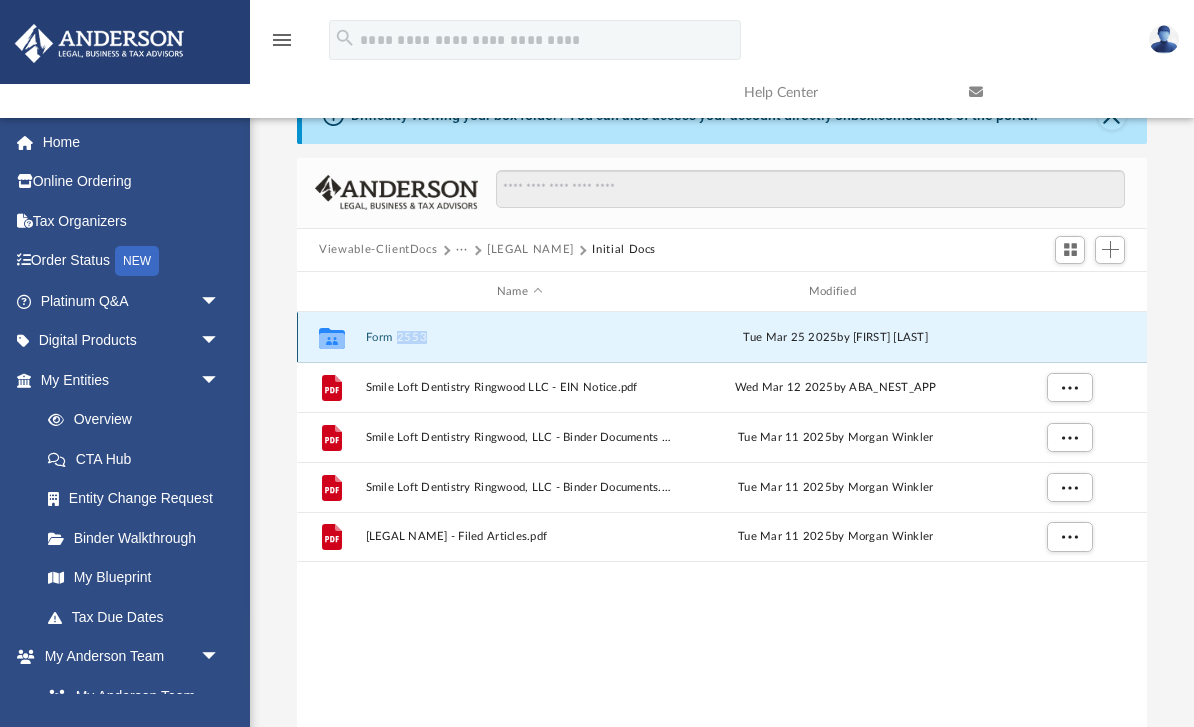 click on "Form 2553" at bounding box center (520, 337) 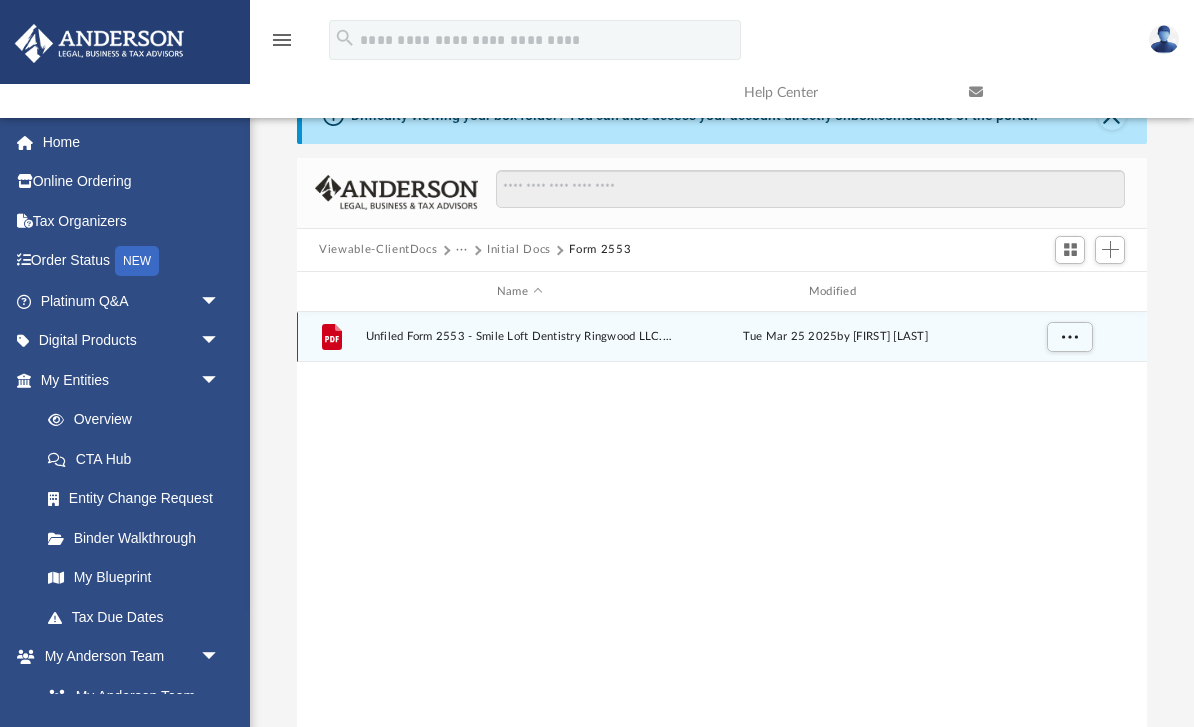 click on "Unfiled Form 2553 - Smile Loft Dentistry Ringwood LLC.pdf" at bounding box center [520, 337] 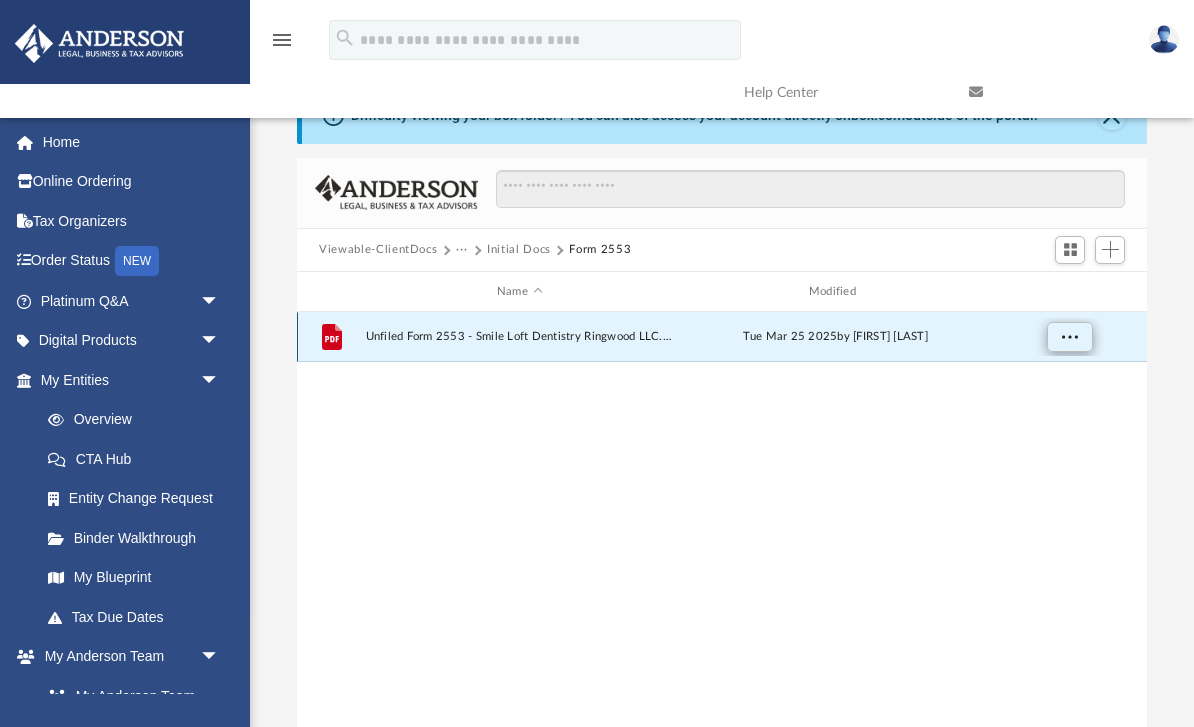 click at bounding box center (1070, 336) 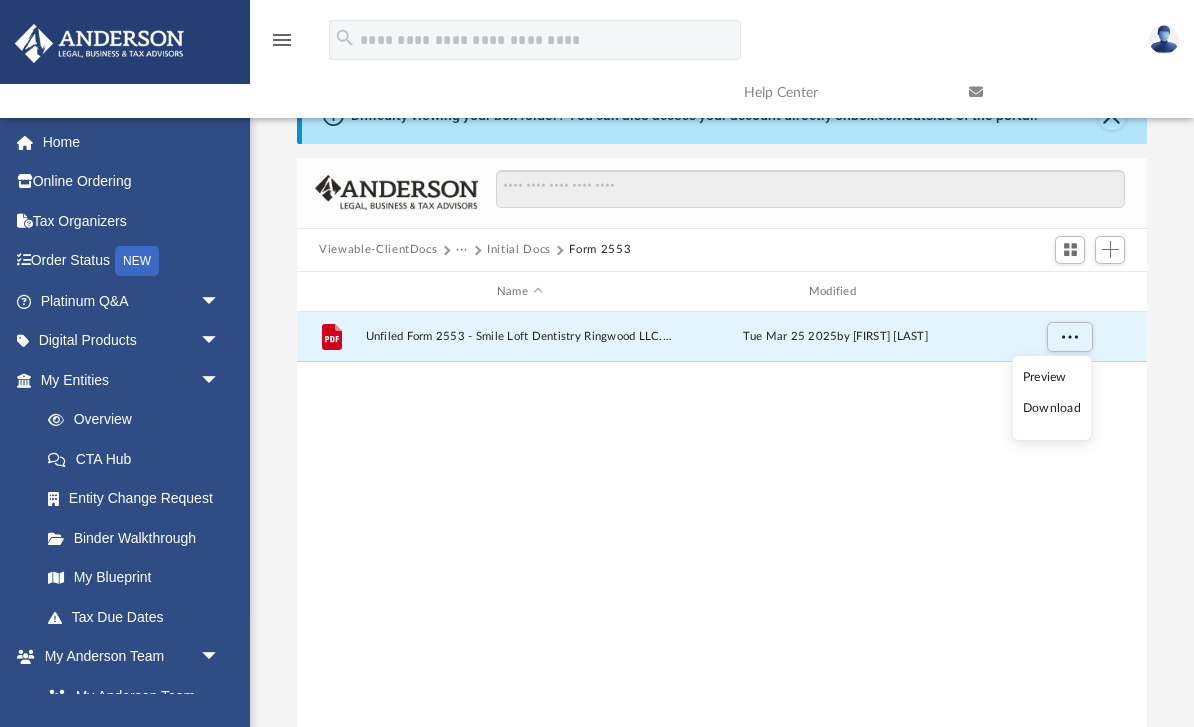 click on "Preview" at bounding box center [1052, 377] 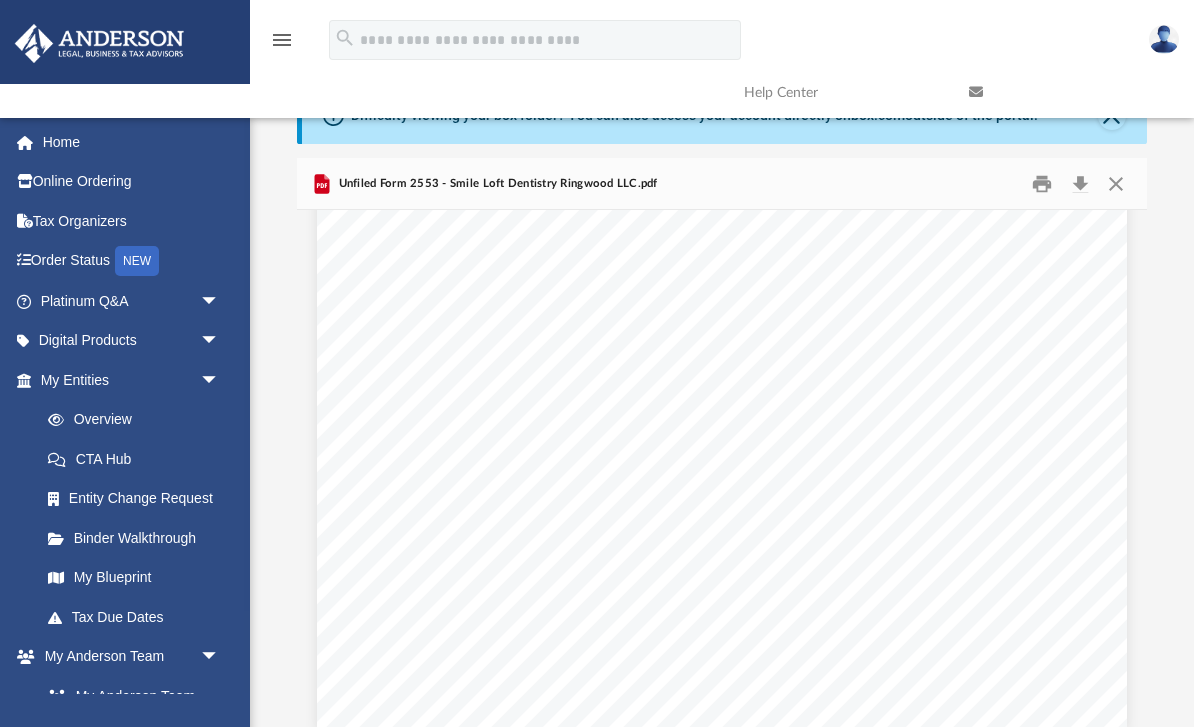 scroll, scrollTop: 592, scrollLeft: 0, axis: vertical 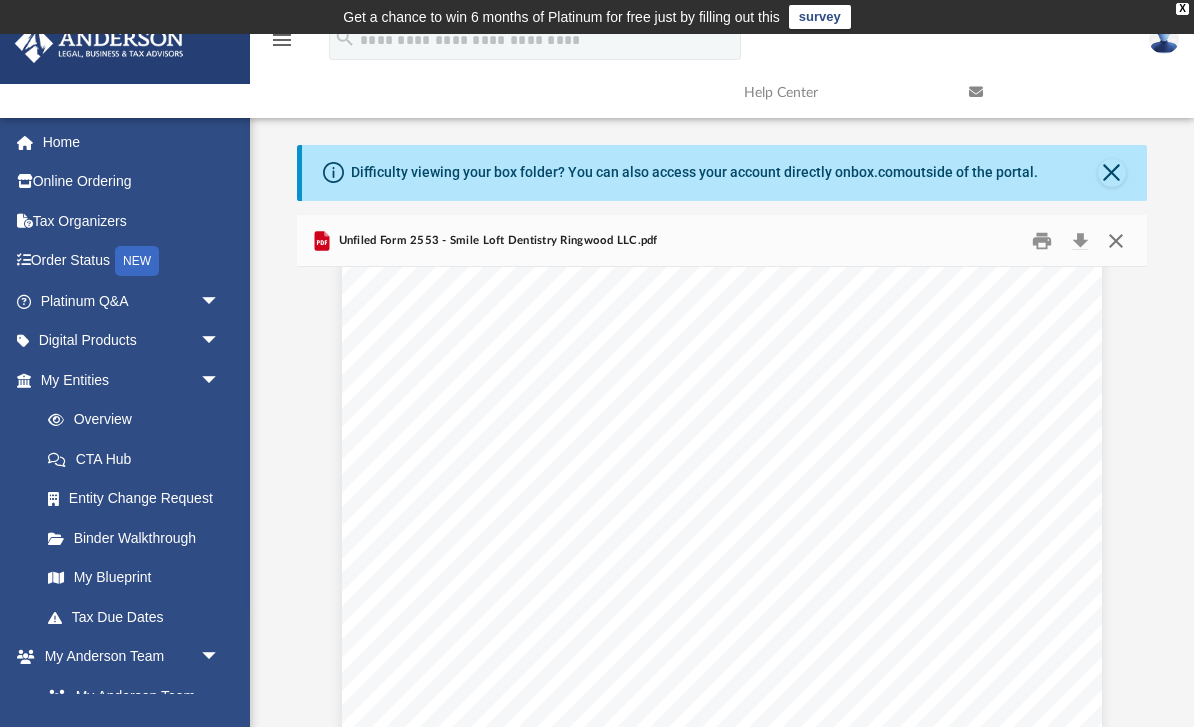 click at bounding box center (1115, 240) 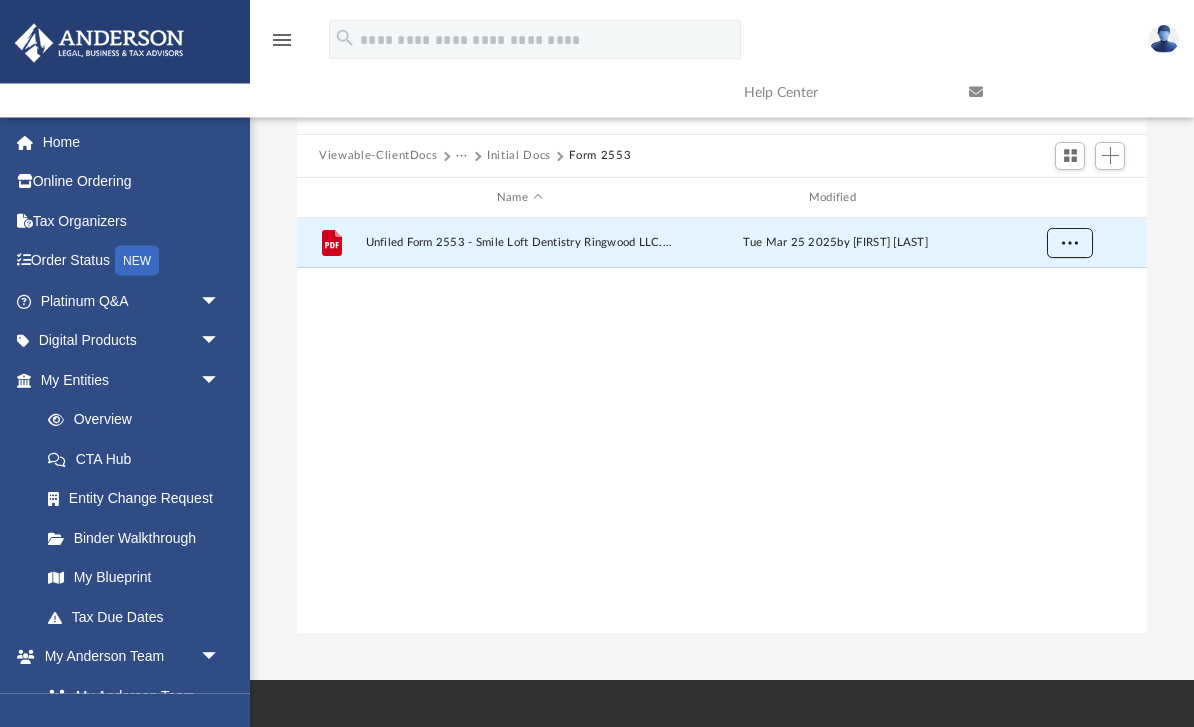 scroll, scrollTop: 0, scrollLeft: 0, axis: both 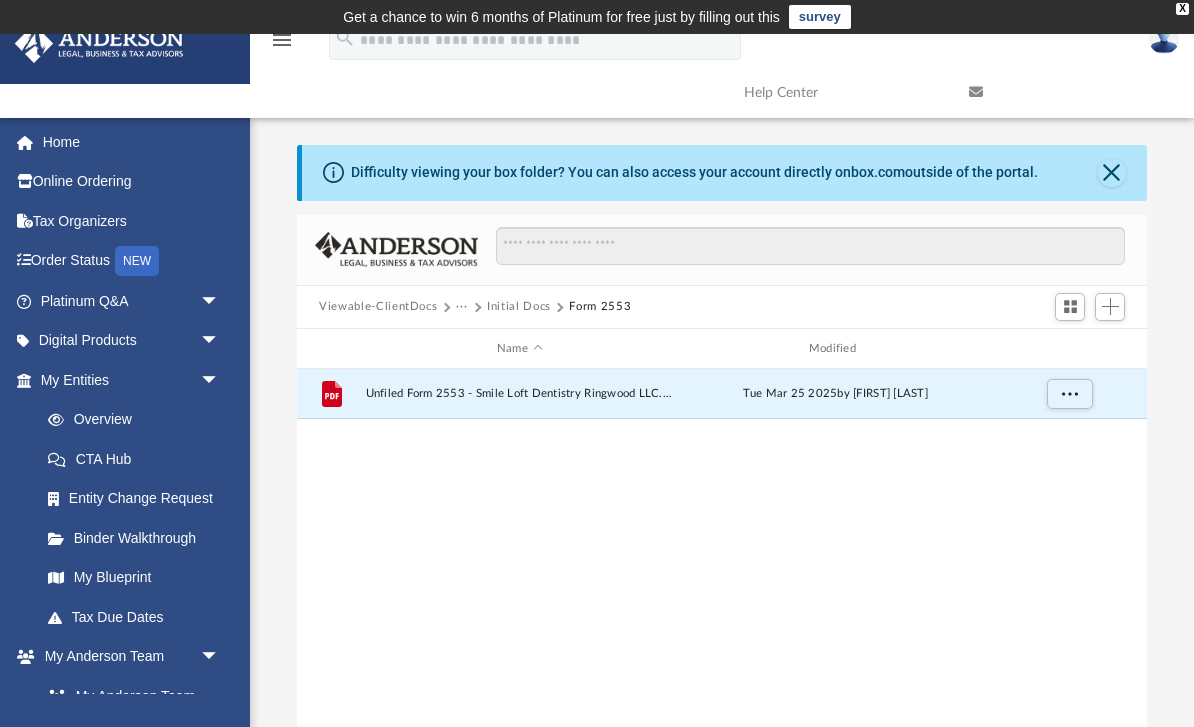 click on "Initial Docs" at bounding box center [519, 307] 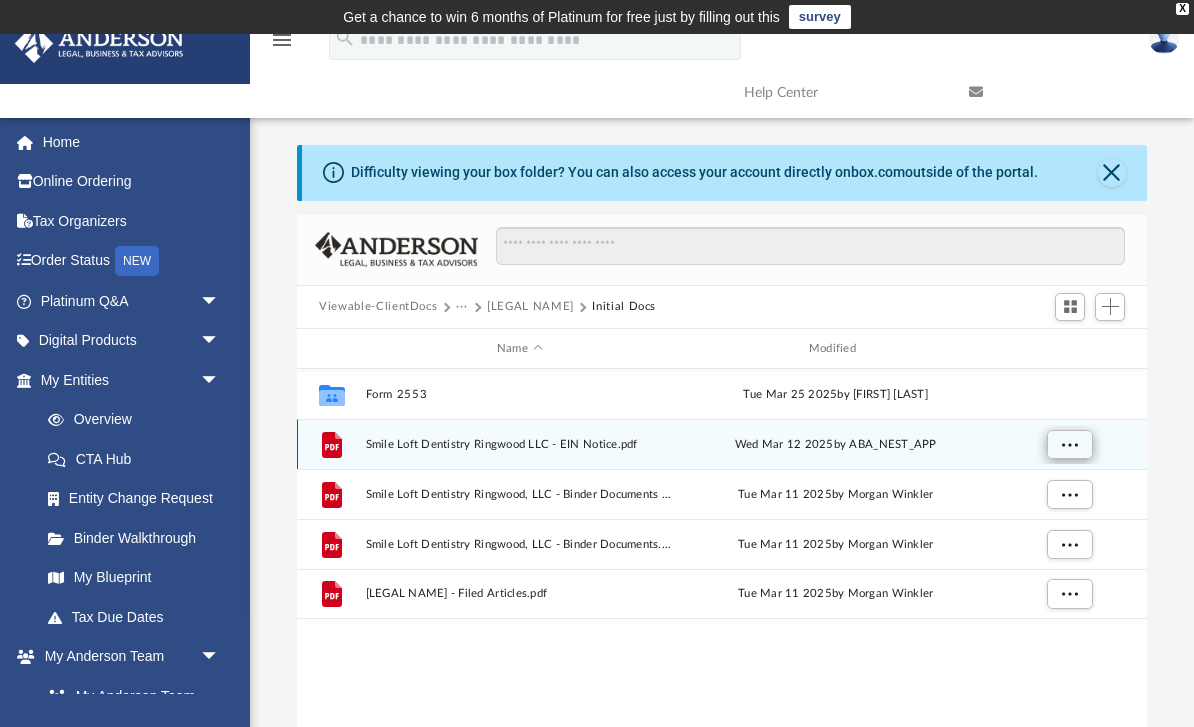 click at bounding box center [1070, 445] 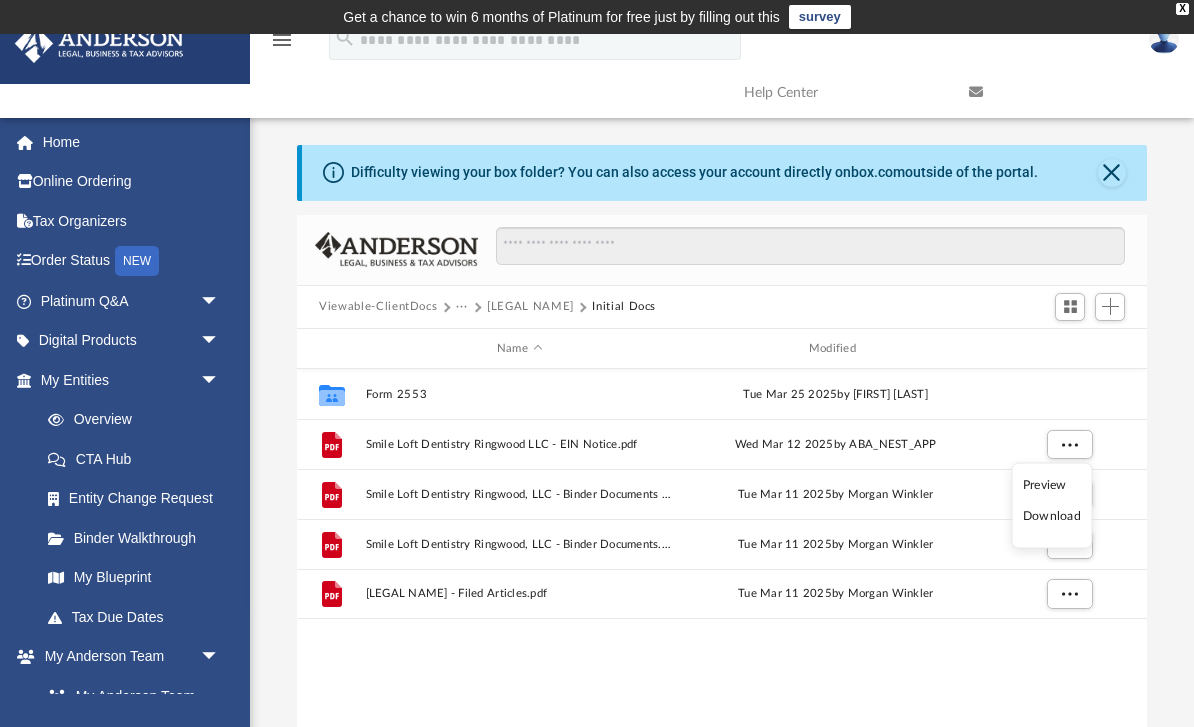 click on "Preview Download" at bounding box center [1051, 506] 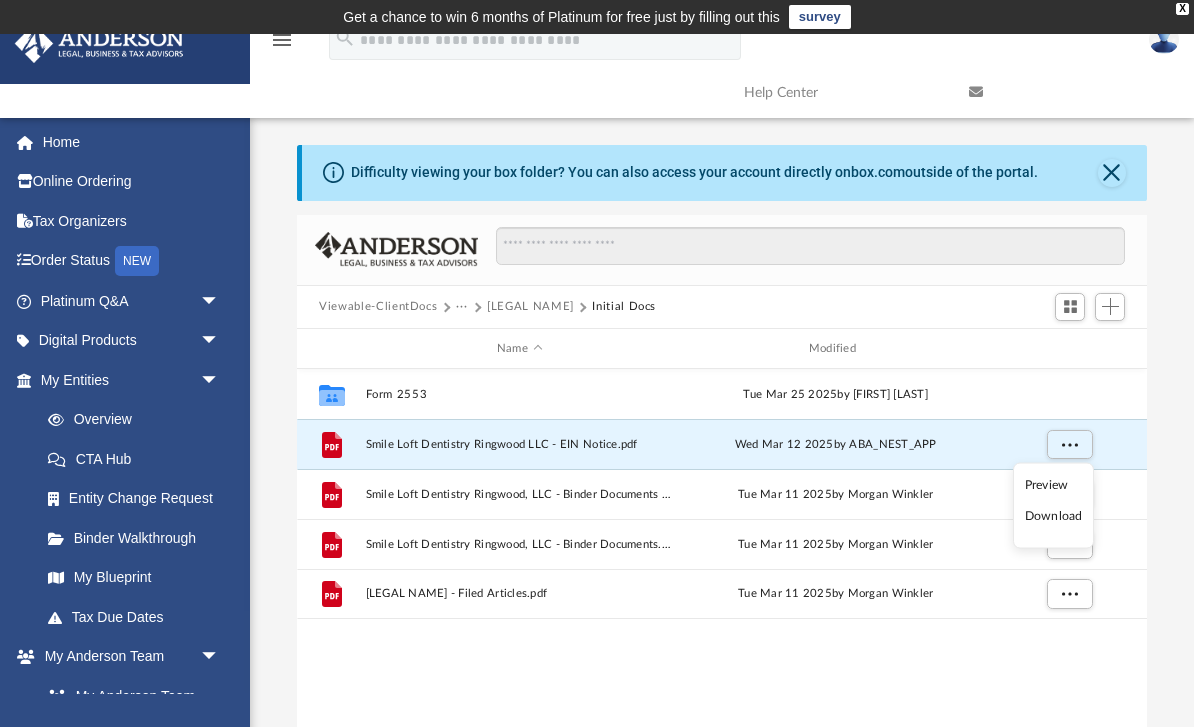 click on "Preview" at bounding box center [1054, 484] 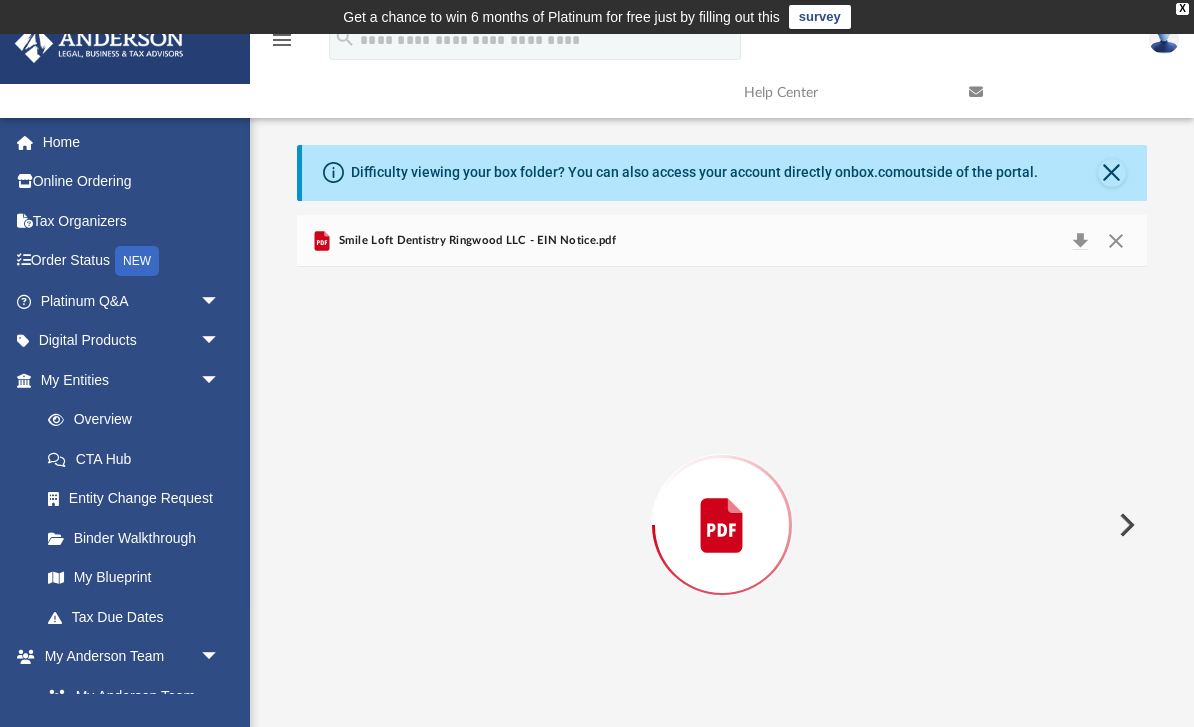 scroll, scrollTop: 57, scrollLeft: 0, axis: vertical 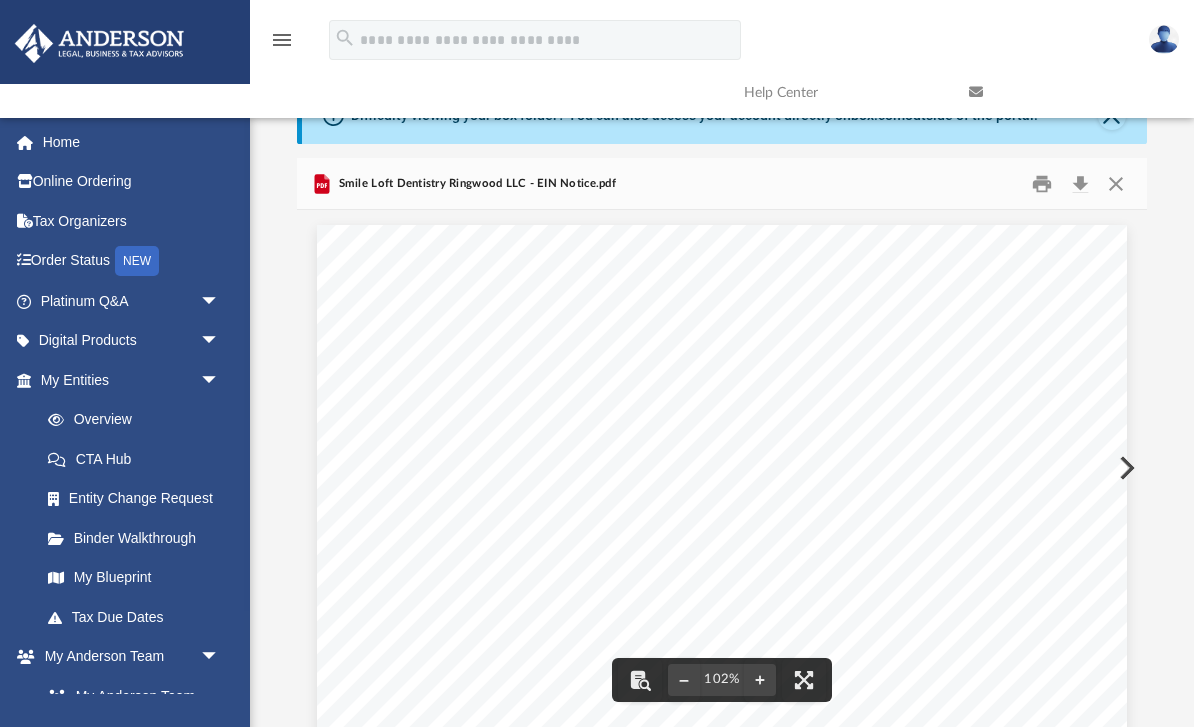 click on "Continue >>" at bounding box center (848, 616) 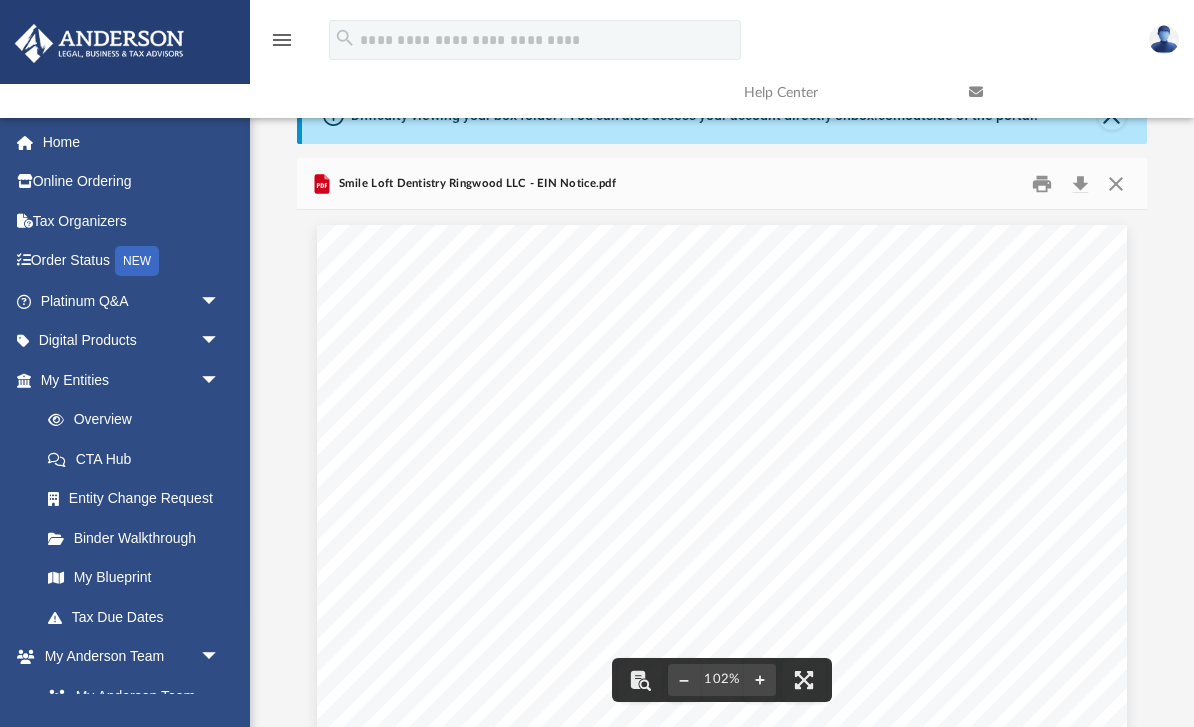 scroll, scrollTop: 0, scrollLeft: 0, axis: both 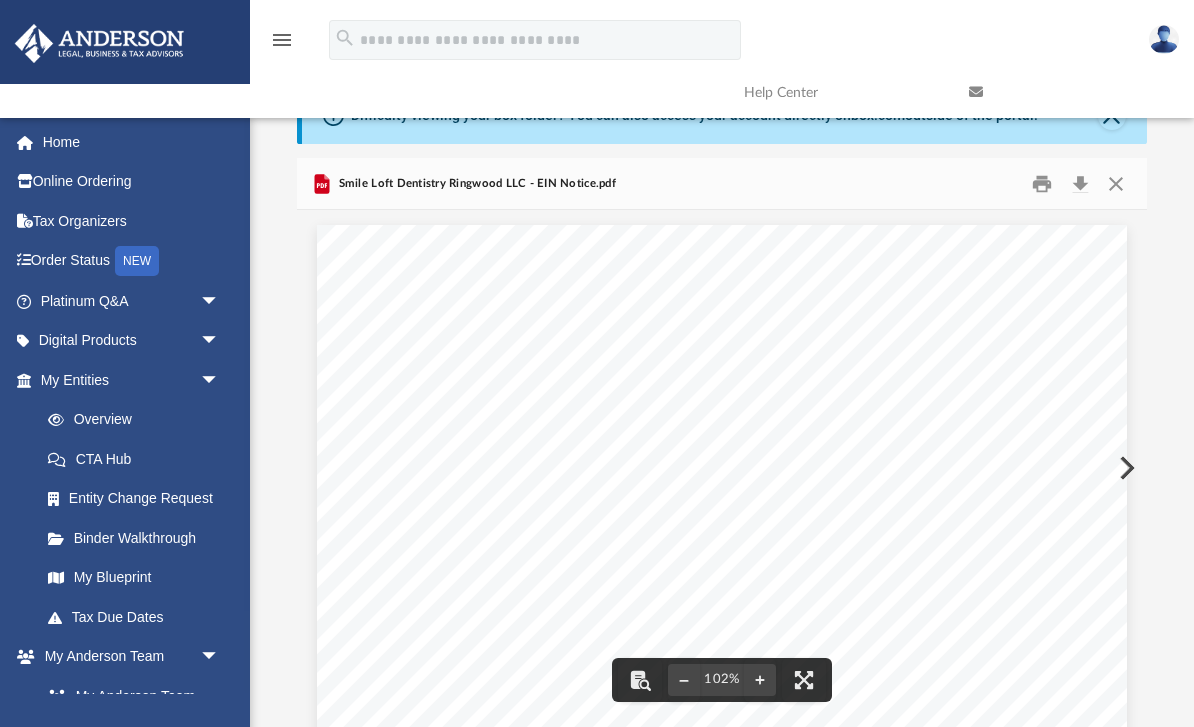 click at bounding box center [1115, 183] 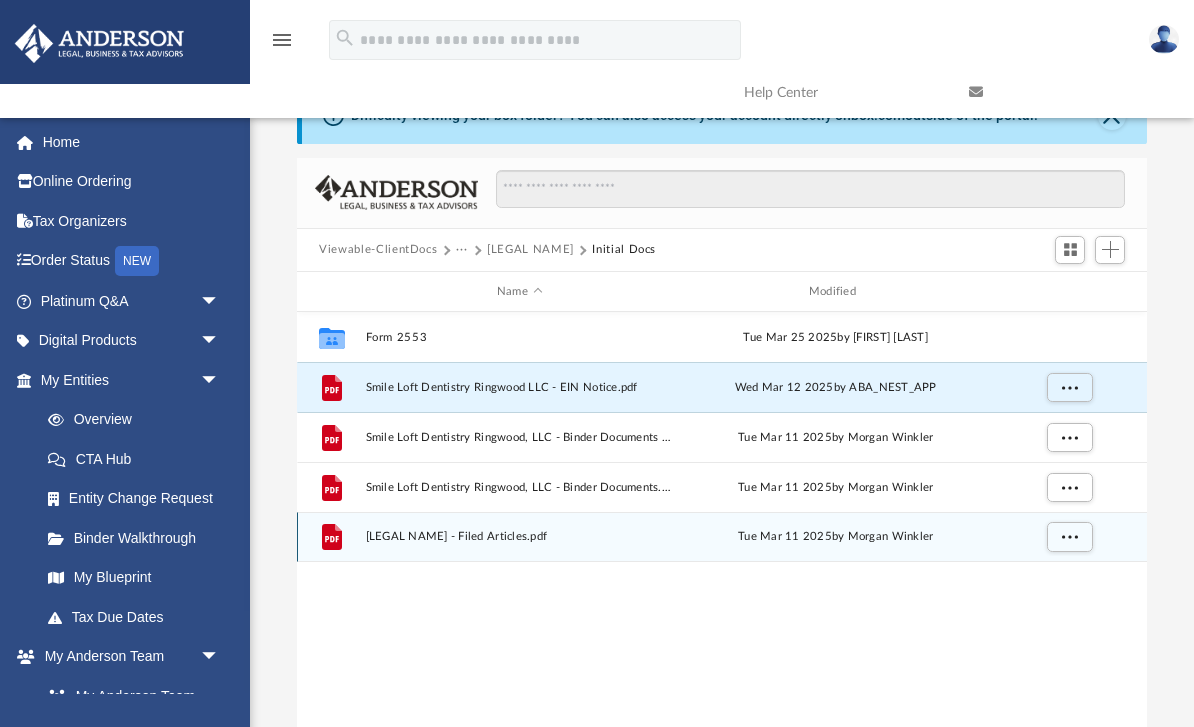 click on "[LEGAL NAME] - Filed Articles.pdf" at bounding box center (520, 537) 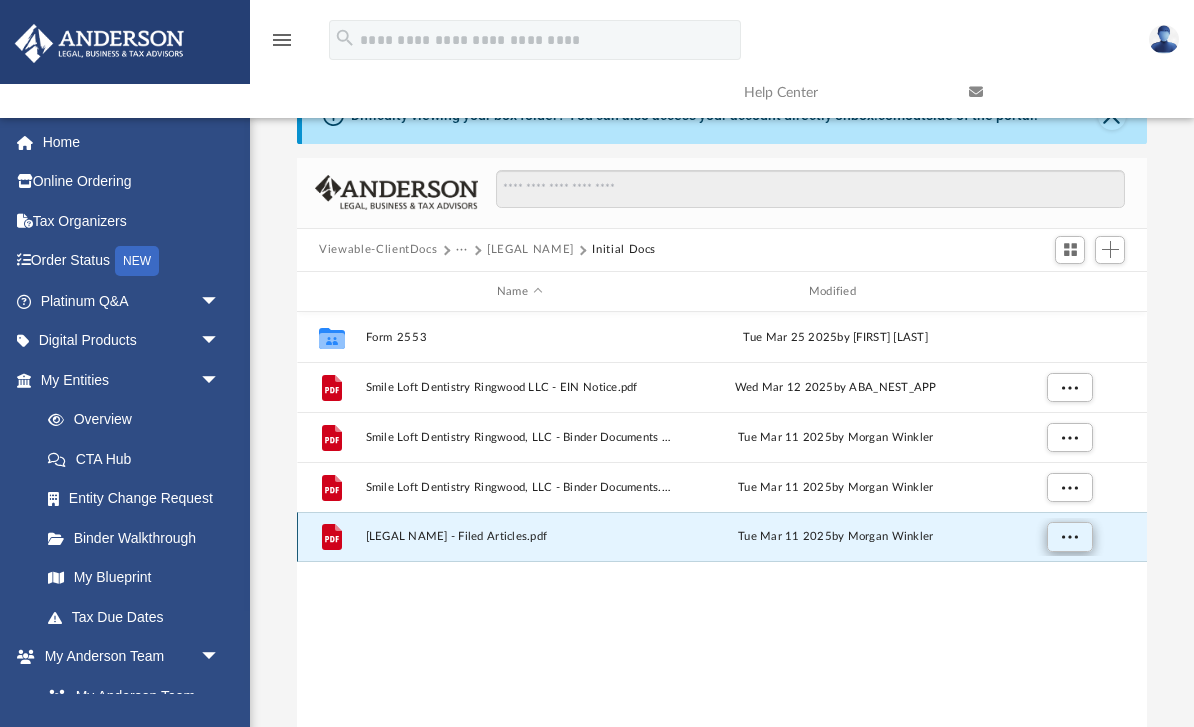 click at bounding box center (1070, 538) 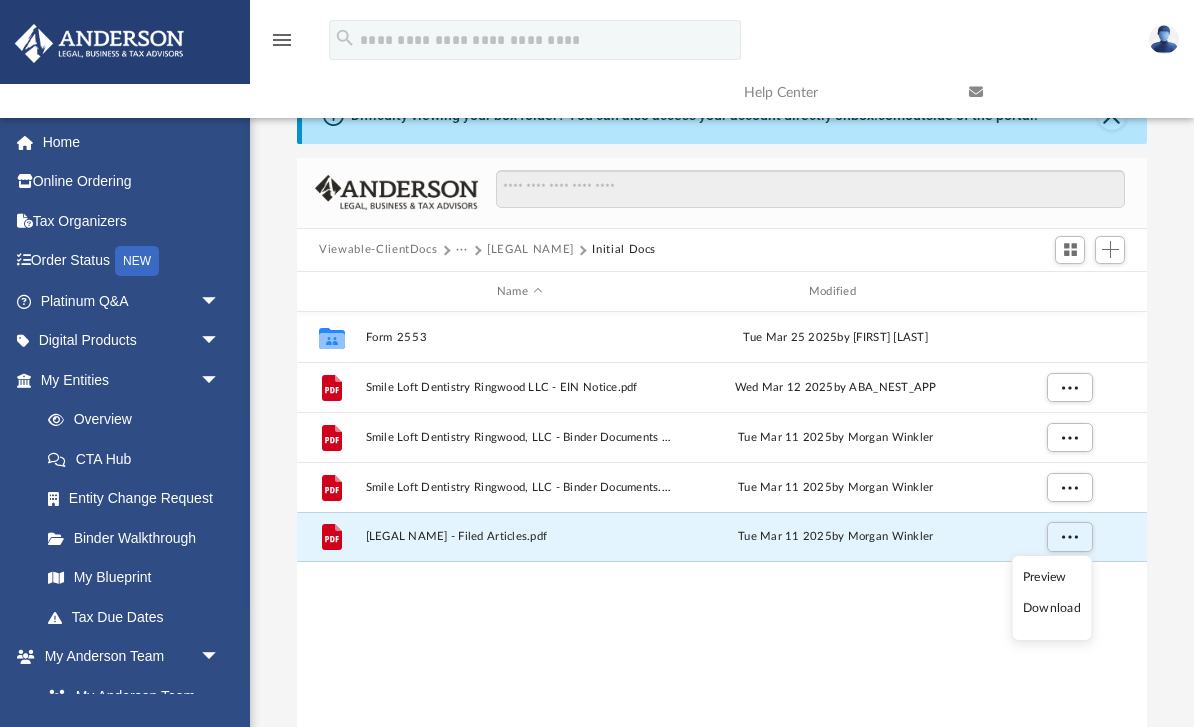 click on "Preview" at bounding box center [1052, 577] 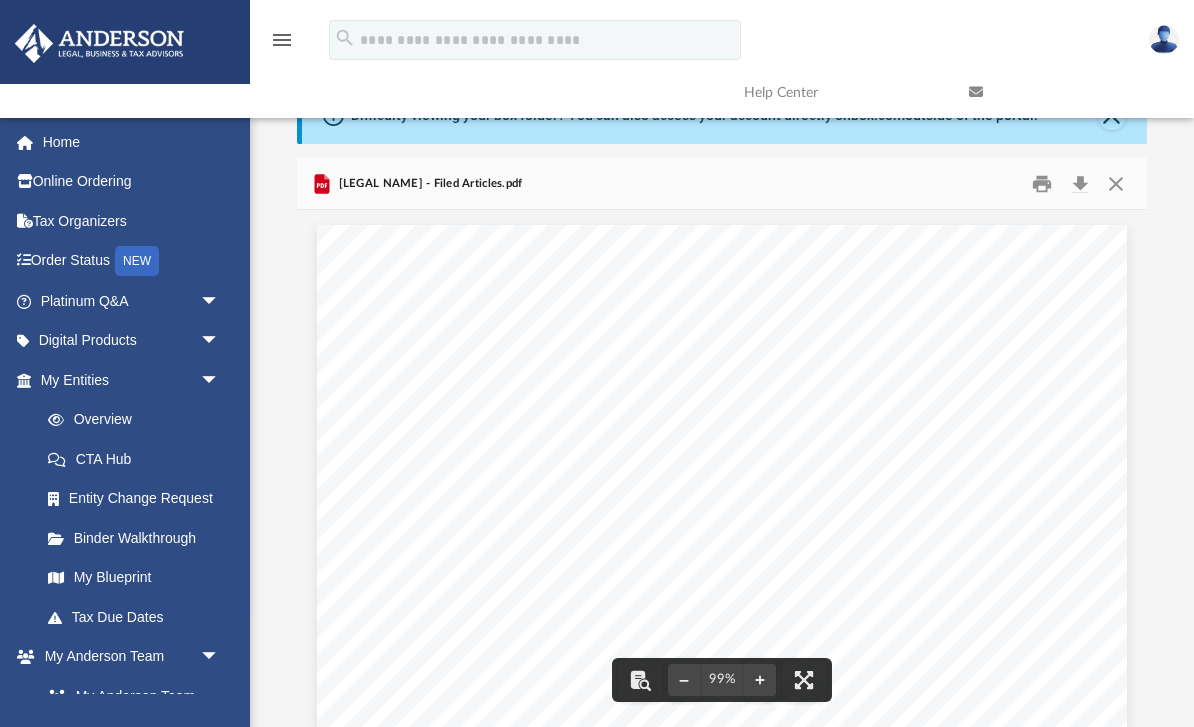 scroll, scrollTop: 0, scrollLeft: 0, axis: both 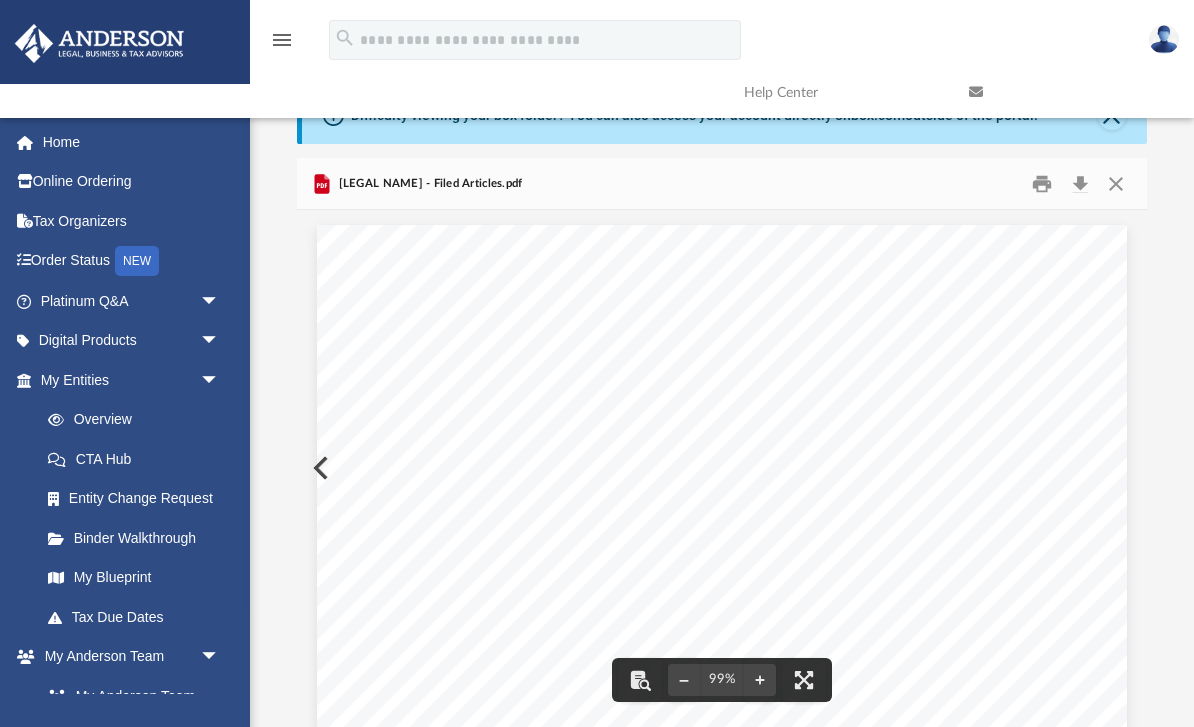 click at bounding box center [1115, 183] 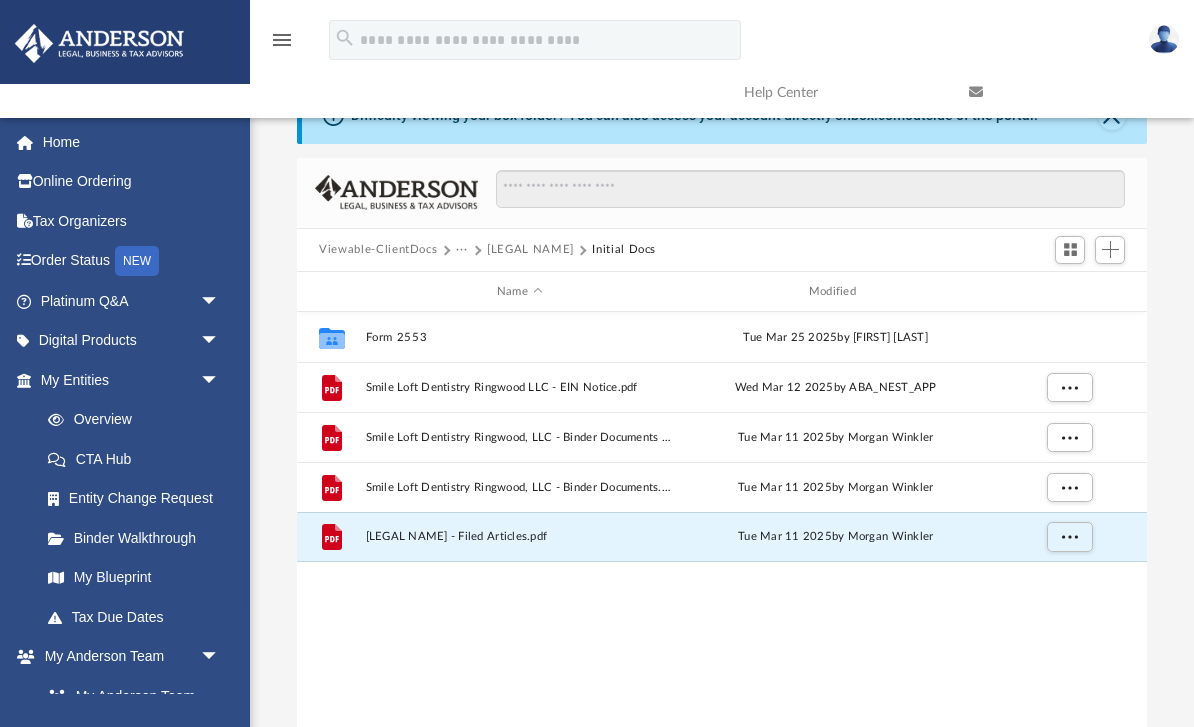 click on "···" at bounding box center [462, 250] 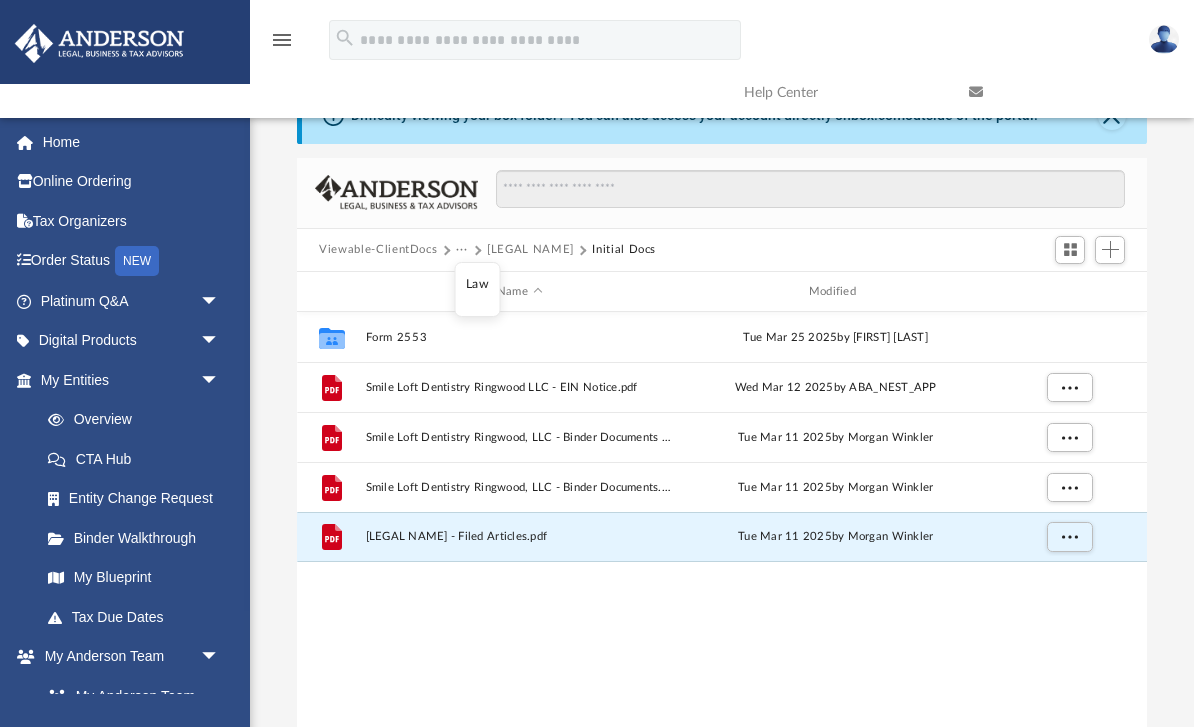 click on "Law" at bounding box center (478, 289) 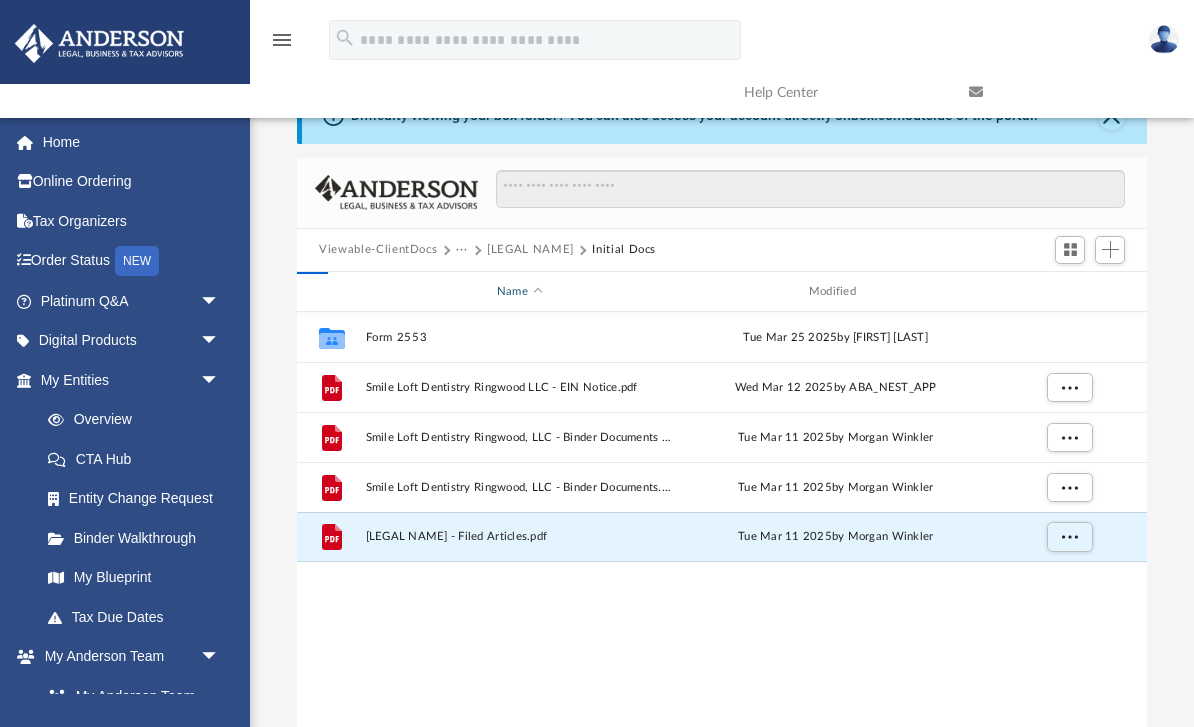 click on "Name" at bounding box center (519, 292) 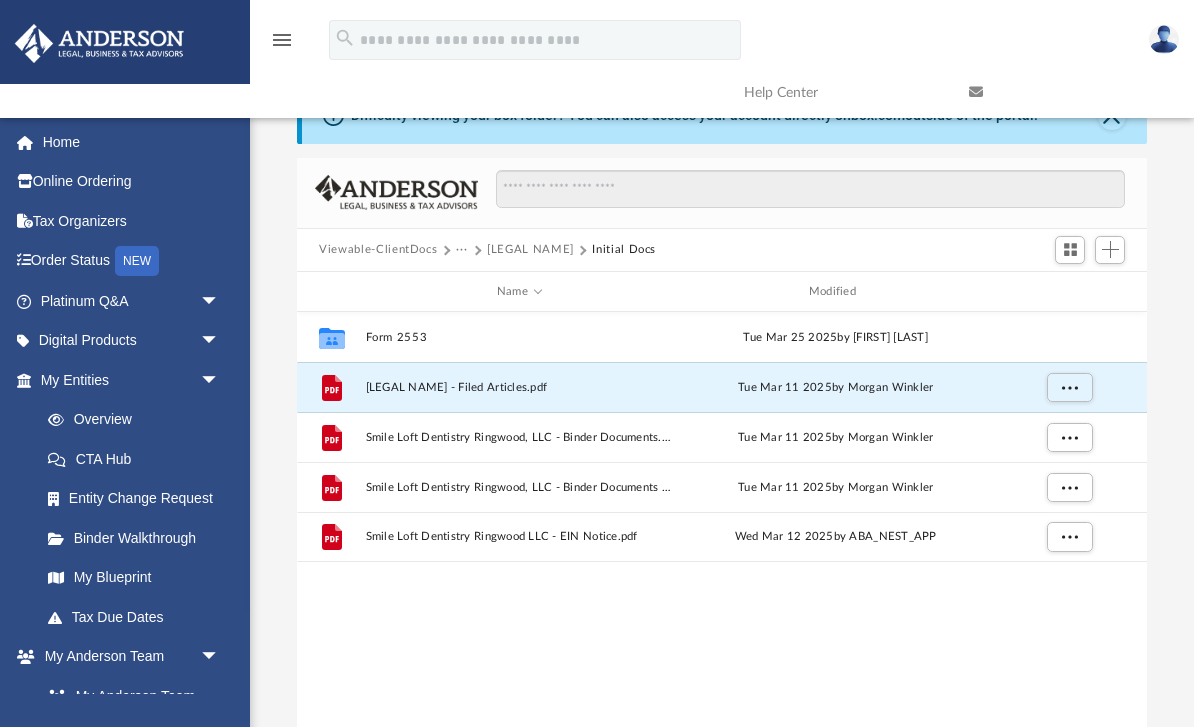 click on "···" at bounding box center (462, 250) 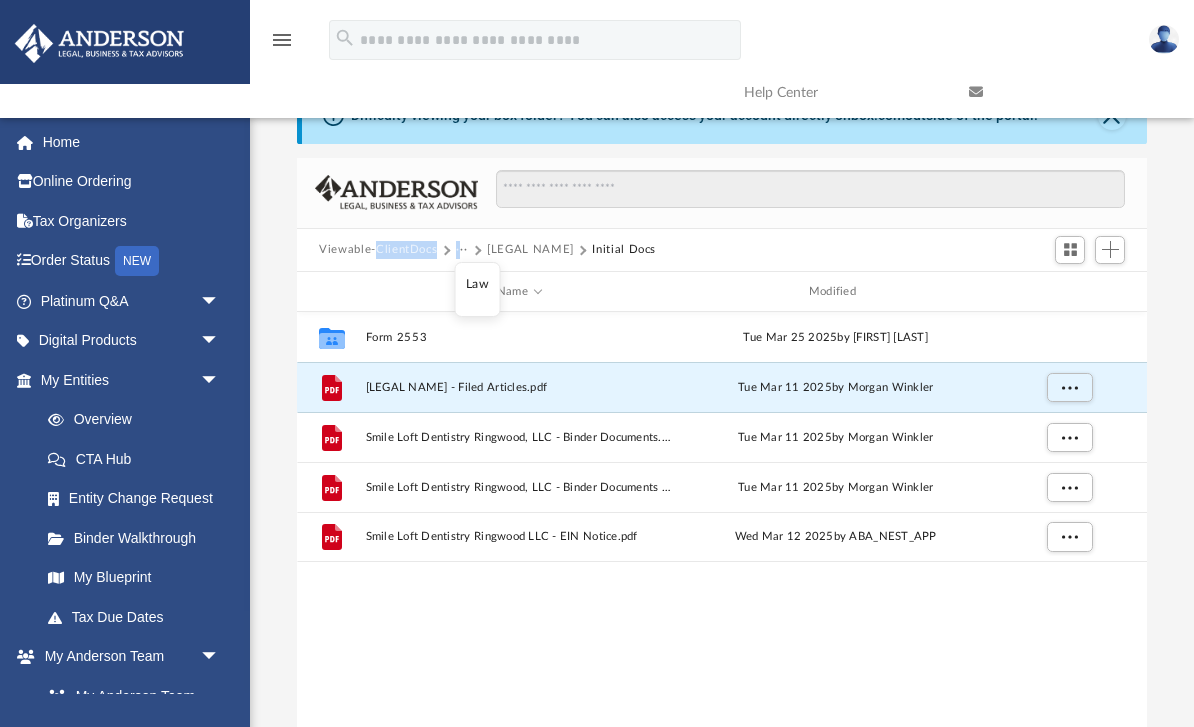 click on "···" at bounding box center (462, 250) 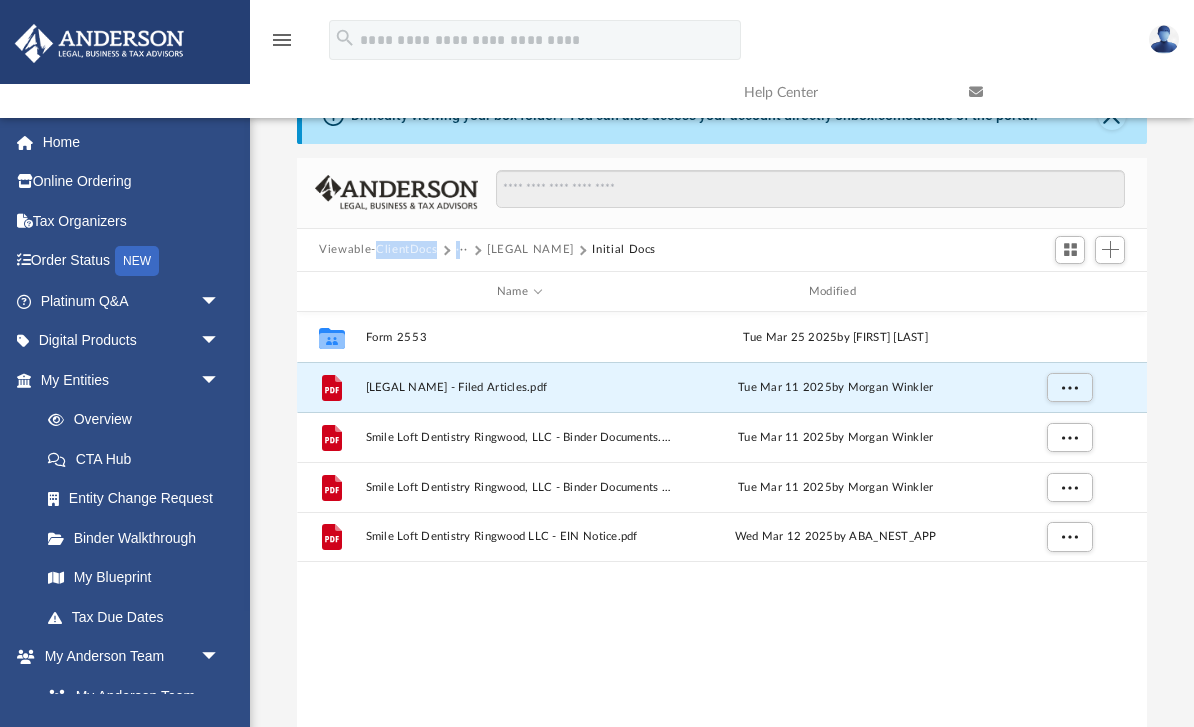 click on "···" at bounding box center [462, 250] 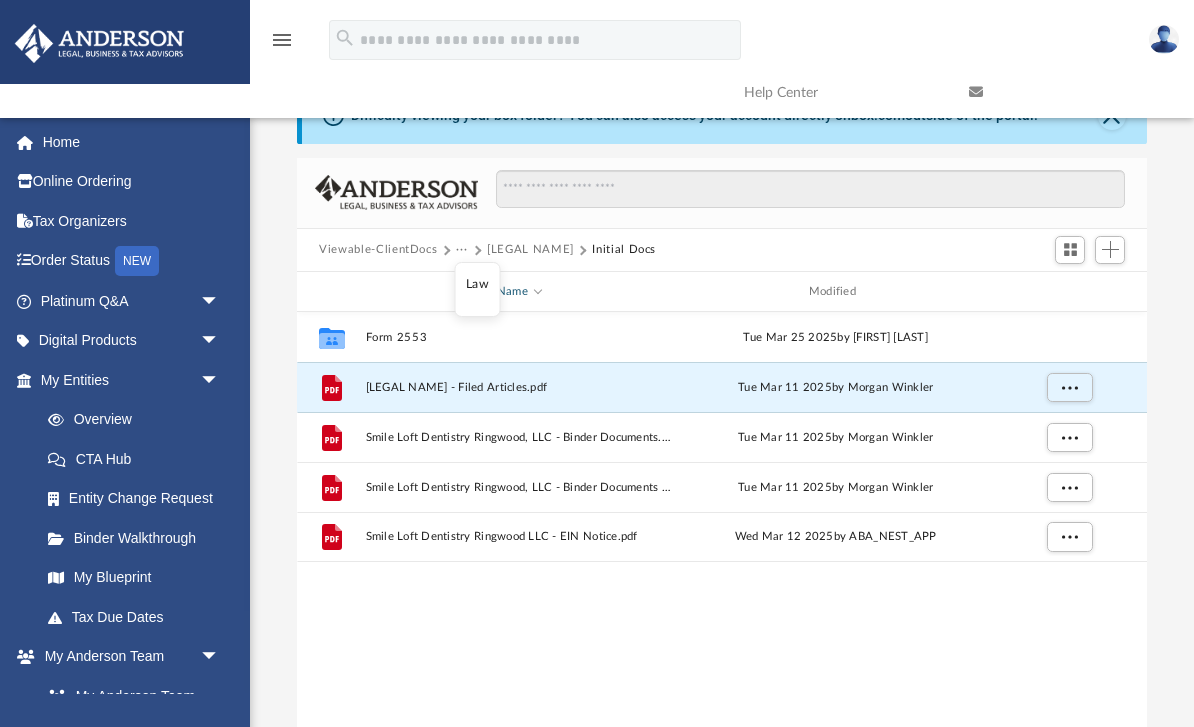 click on "Law" at bounding box center (477, 284) 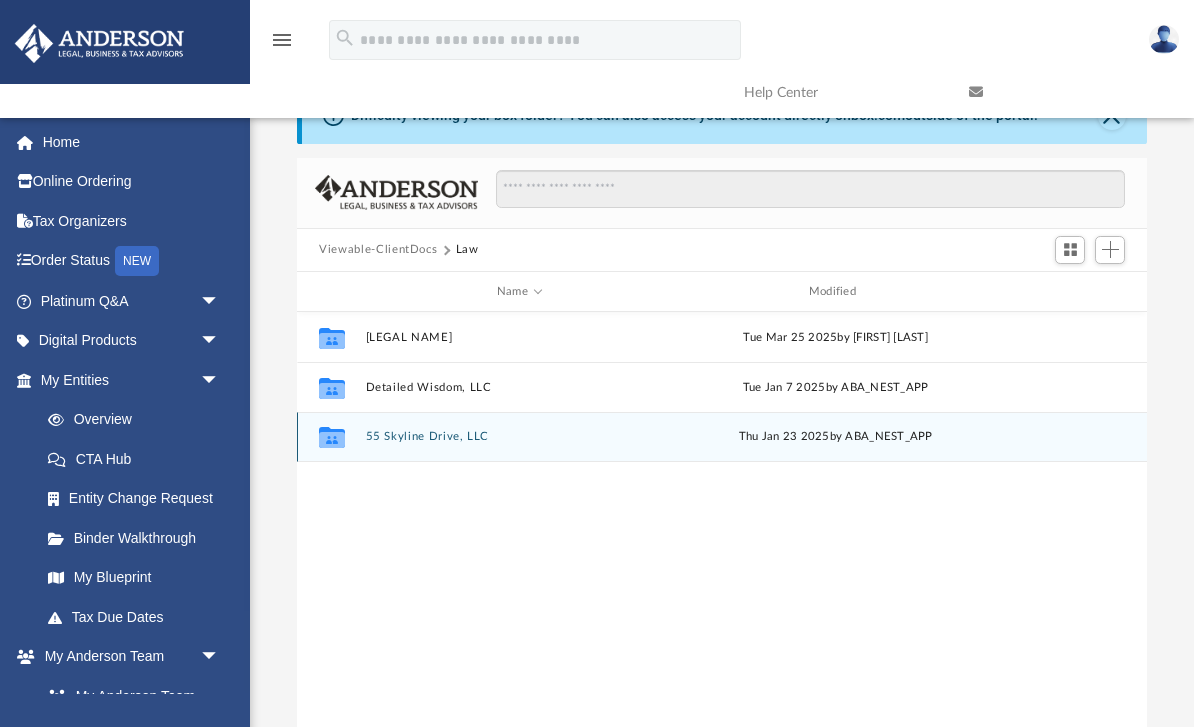 click on "55 Skyline Drive, LLC" at bounding box center (520, 437) 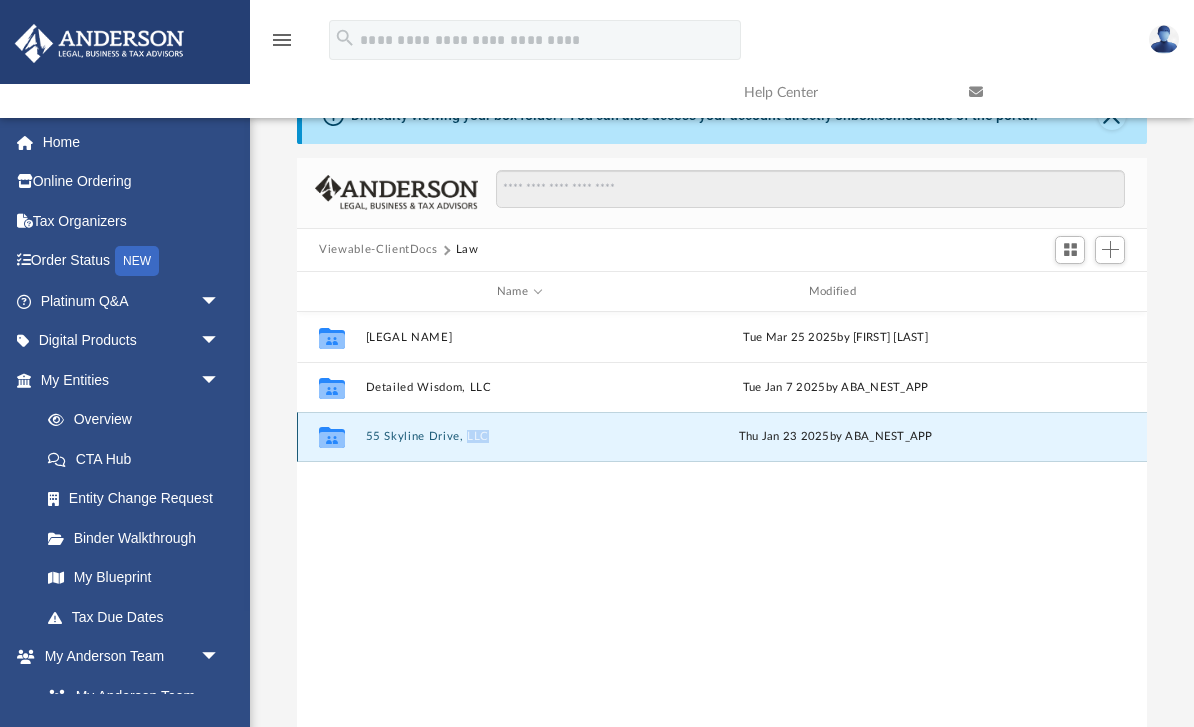 click on "55 Skyline Drive, LLC" at bounding box center [520, 437] 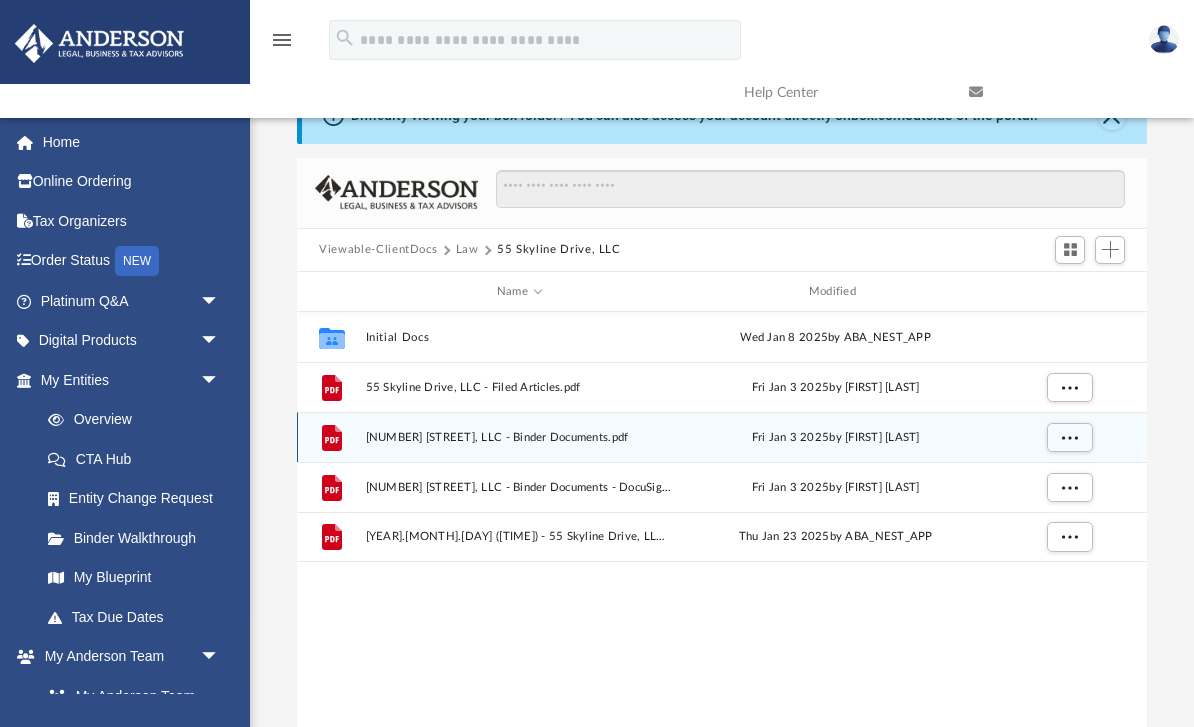 click on "Law" at bounding box center (467, 250) 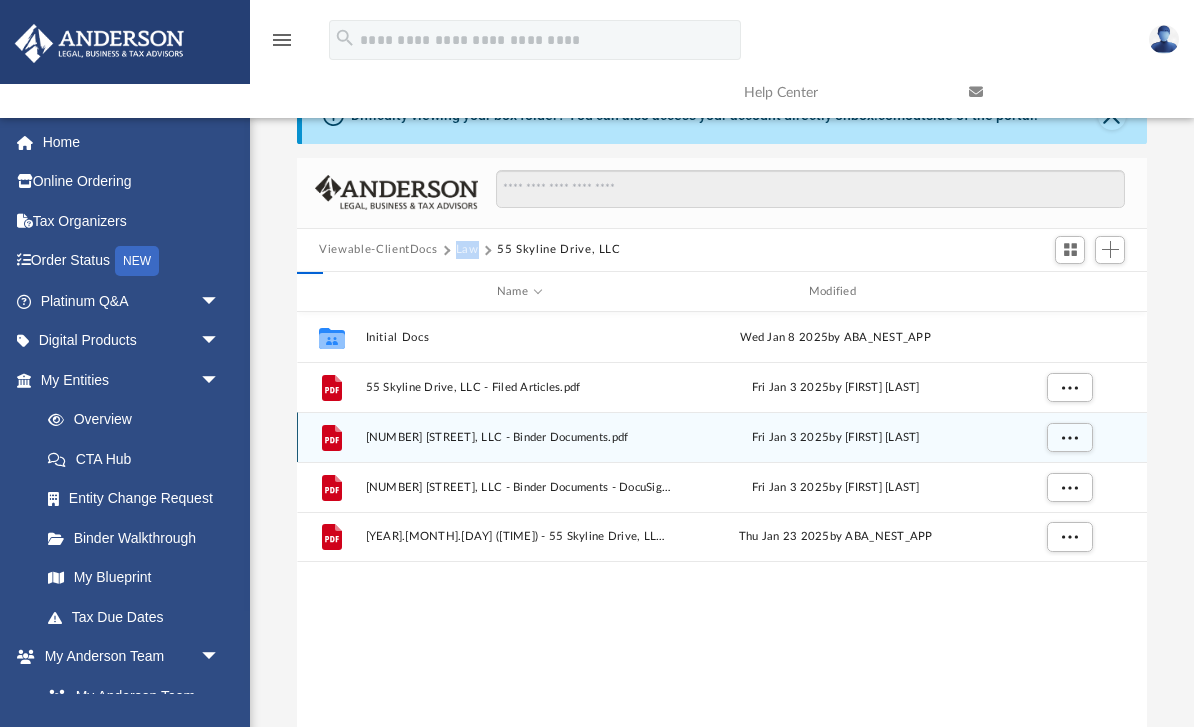 click on "Law" at bounding box center [467, 250] 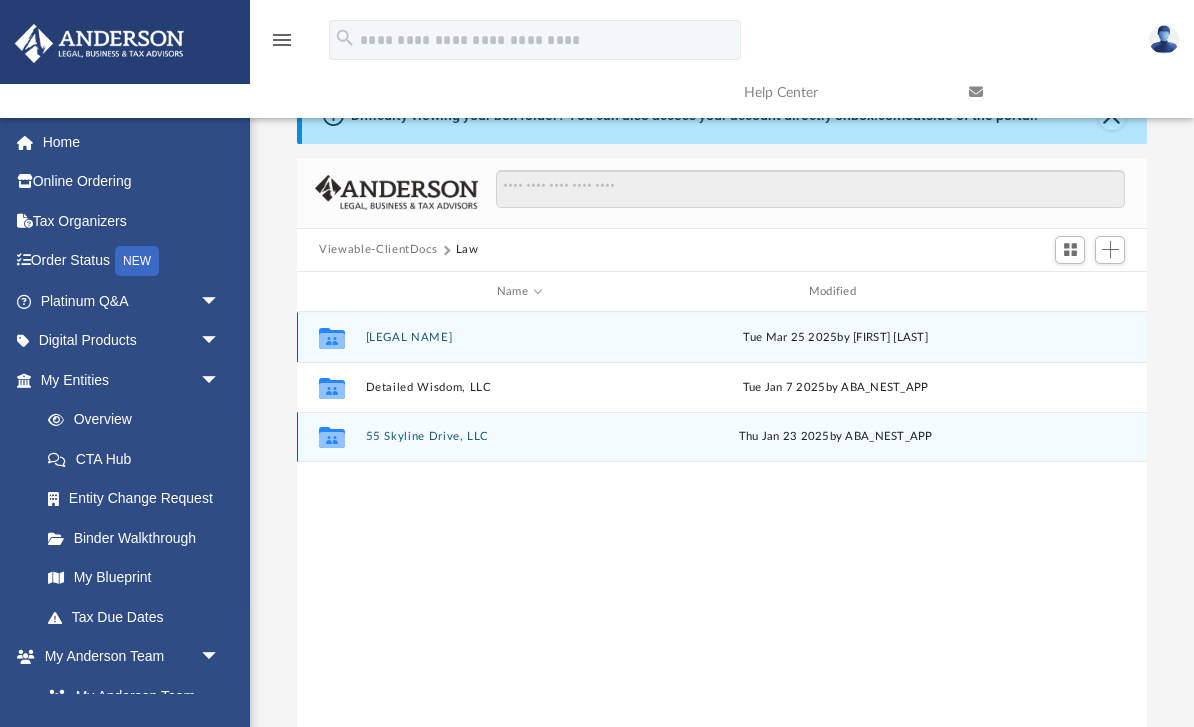 click on "Collaborated Folder [LEGAL NAME] Tue Mar 25 2025  by [FIRST] [LAST]" at bounding box center (722, 337) 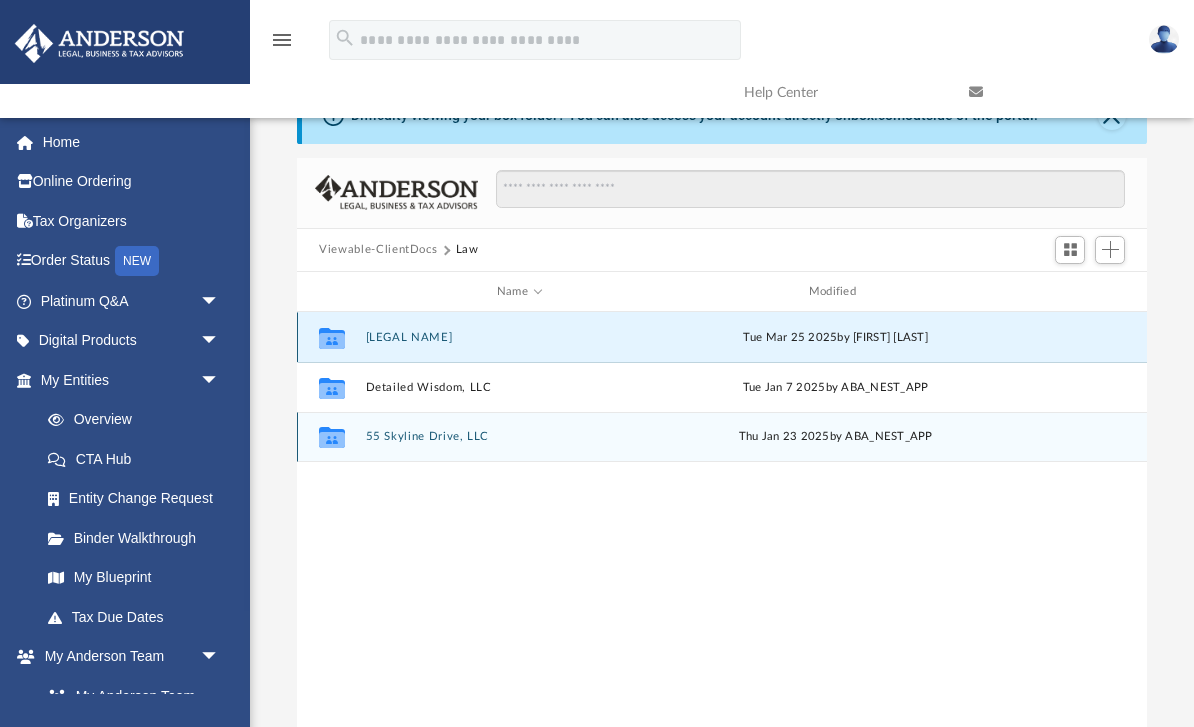 click on "Collaborated Folder [LEGAL NAME] Tue Mar 25 2025  by [FIRST] [LAST]" at bounding box center (722, 337) 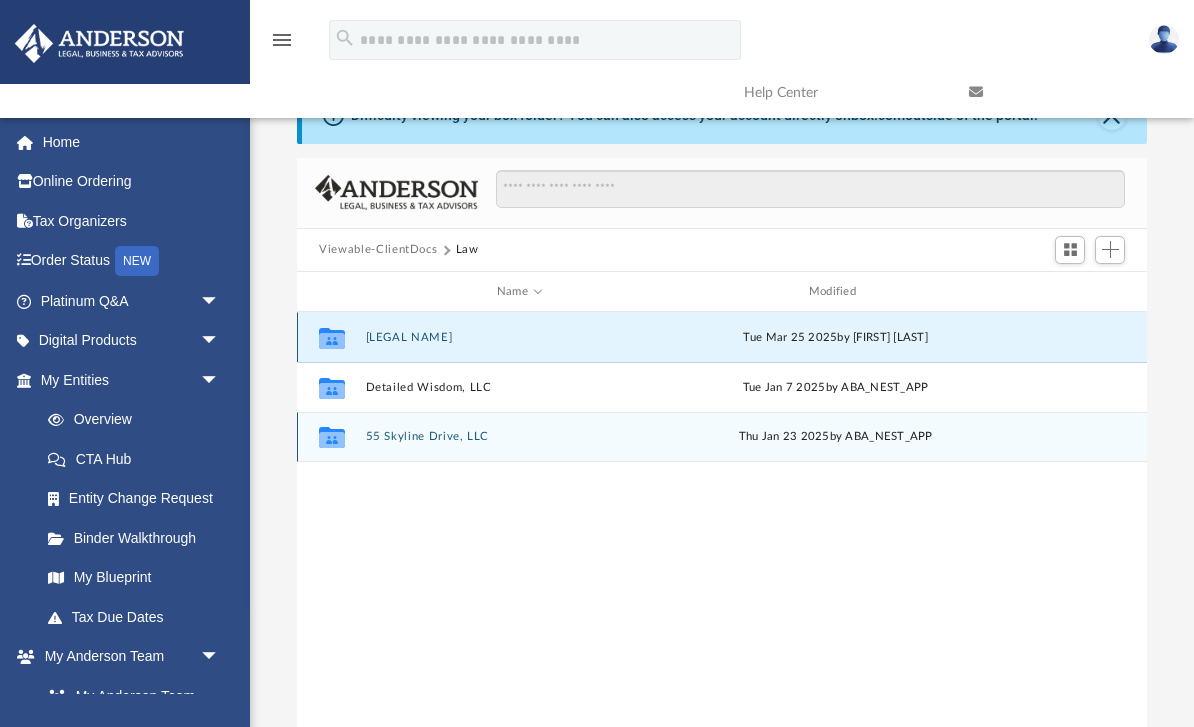 click on "[LEGAL NAME]" at bounding box center [520, 337] 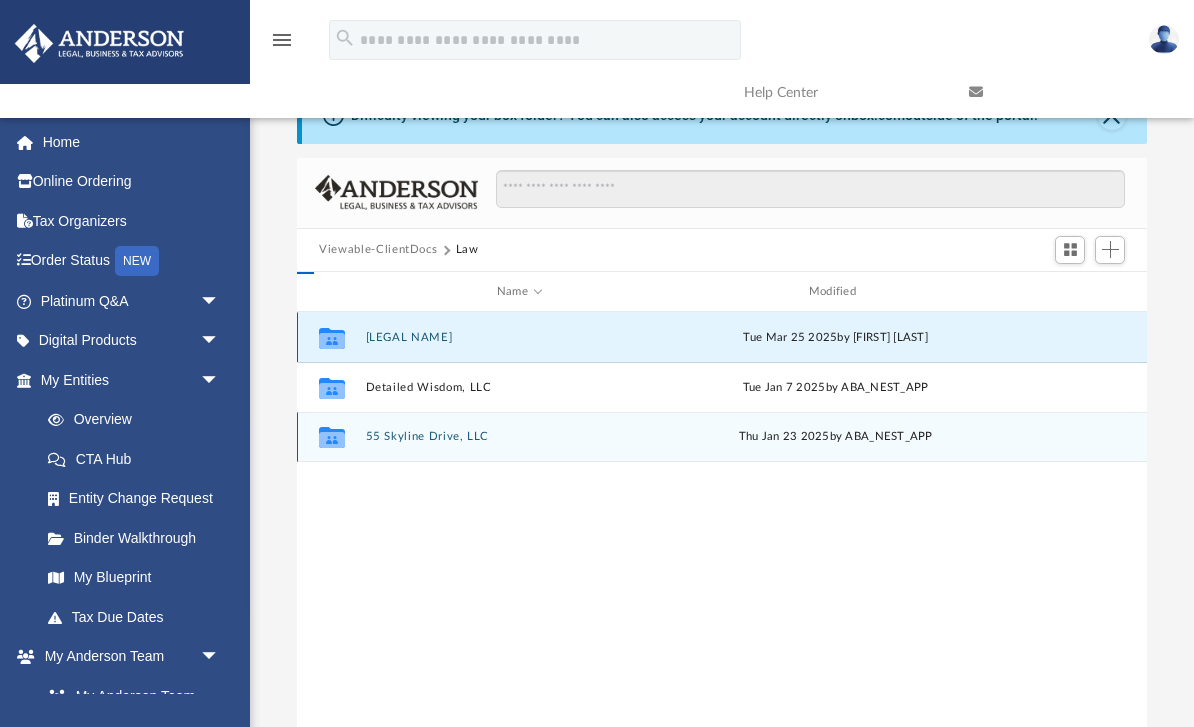 click on "[LEGAL NAME]" at bounding box center [520, 337] 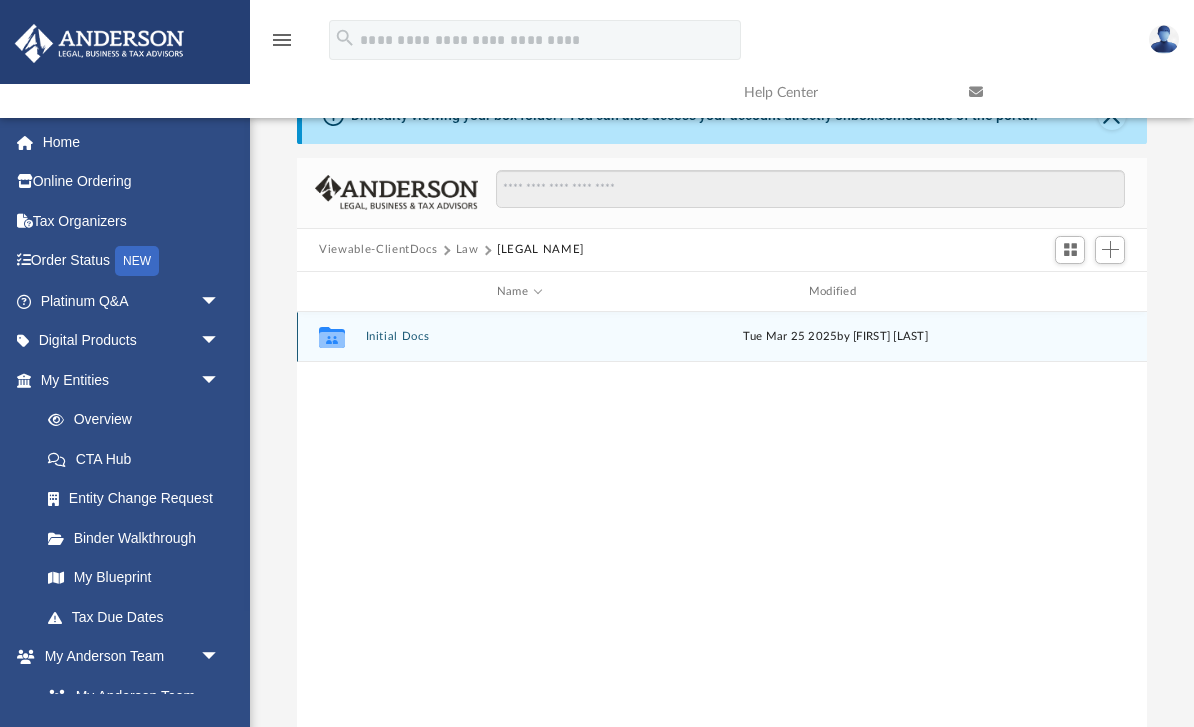 click on "Initial Docs" at bounding box center [520, 337] 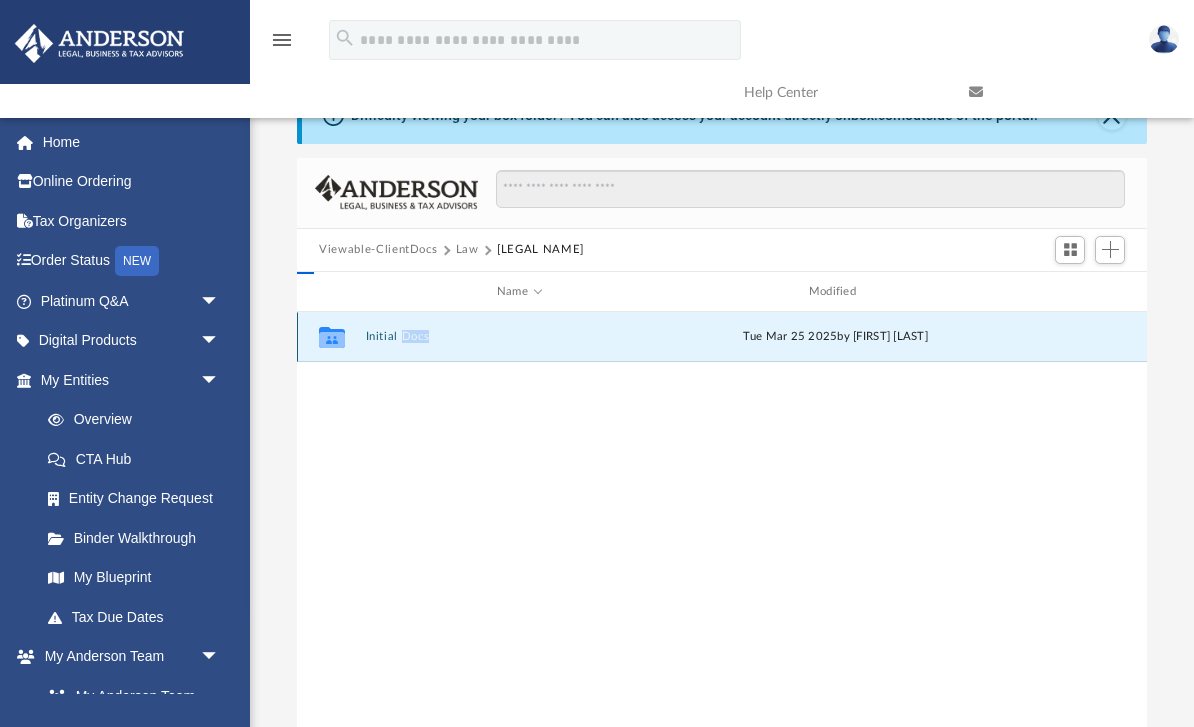 click on "Initial Docs" at bounding box center (520, 337) 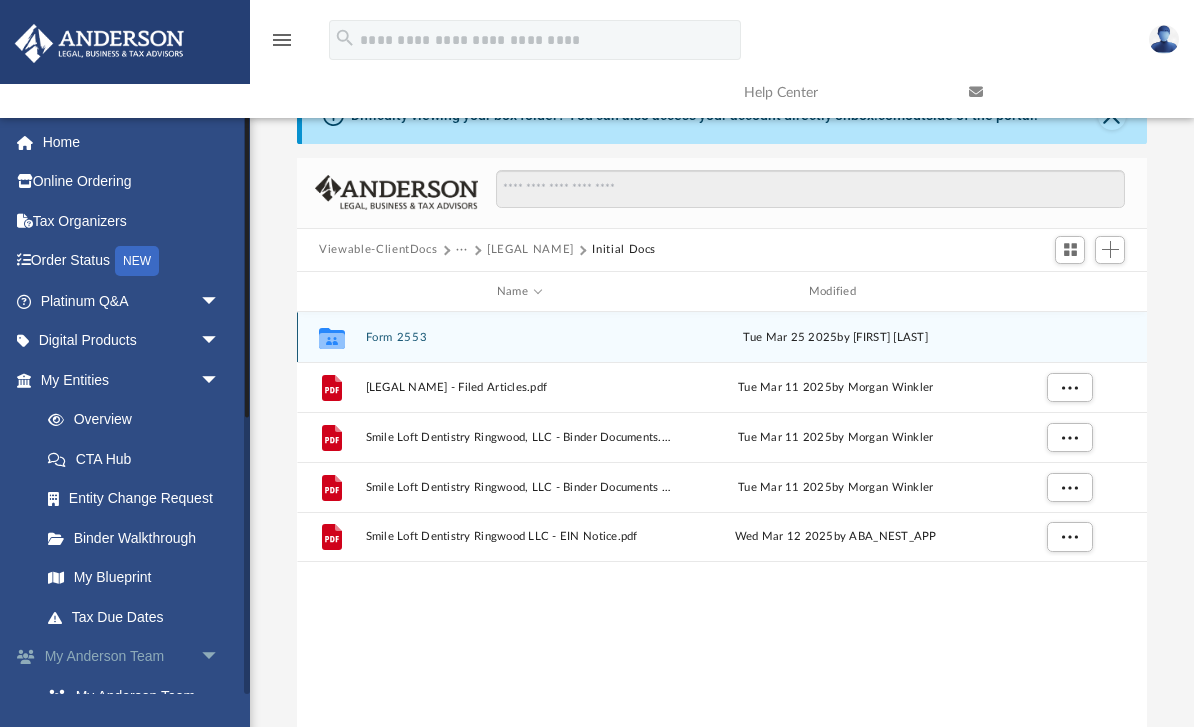 scroll, scrollTop: 0, scrollLeft: 0, axis: both 